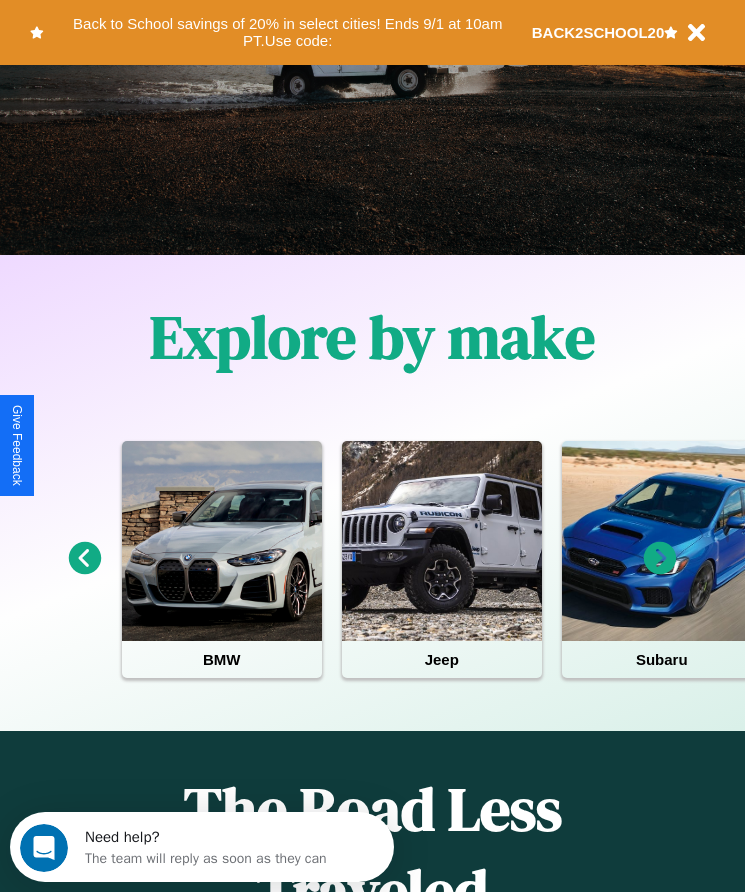 scroll, scrollTop: 334, scrollLeft: 0, axis: vertical 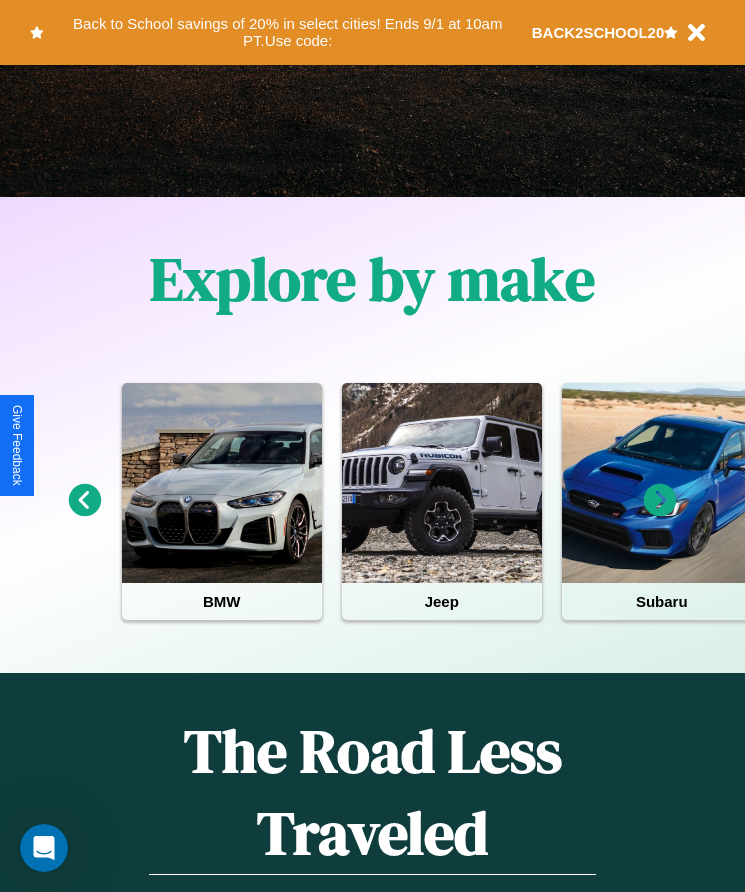 click 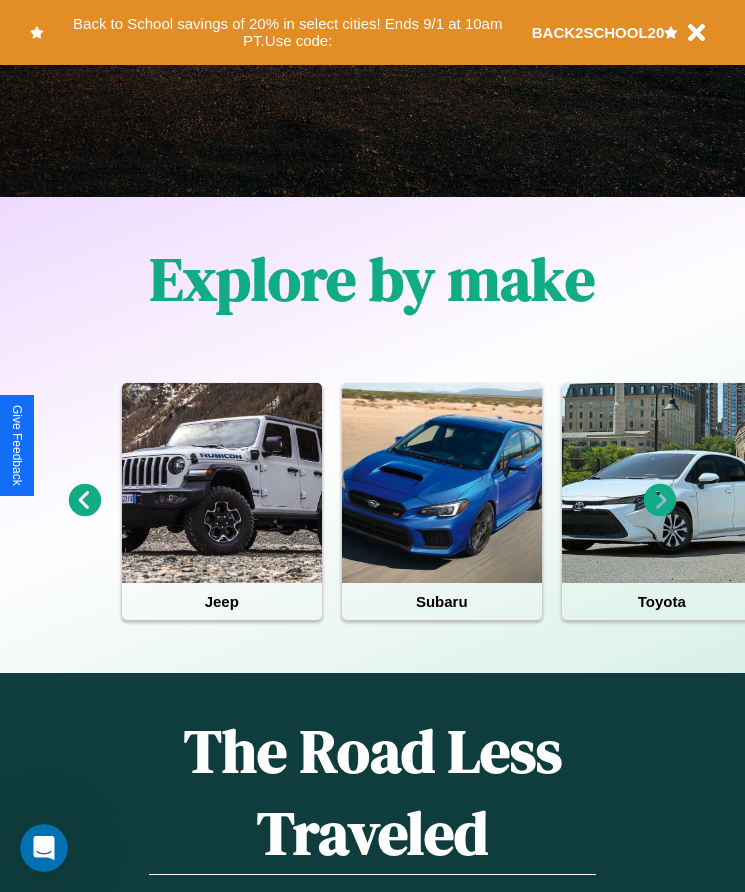click 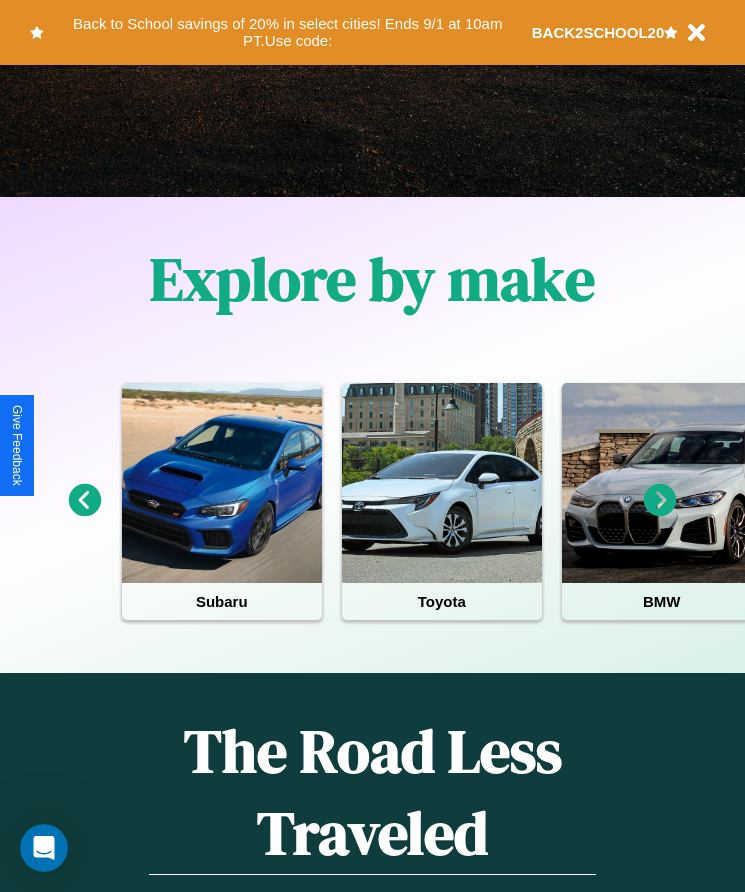 click 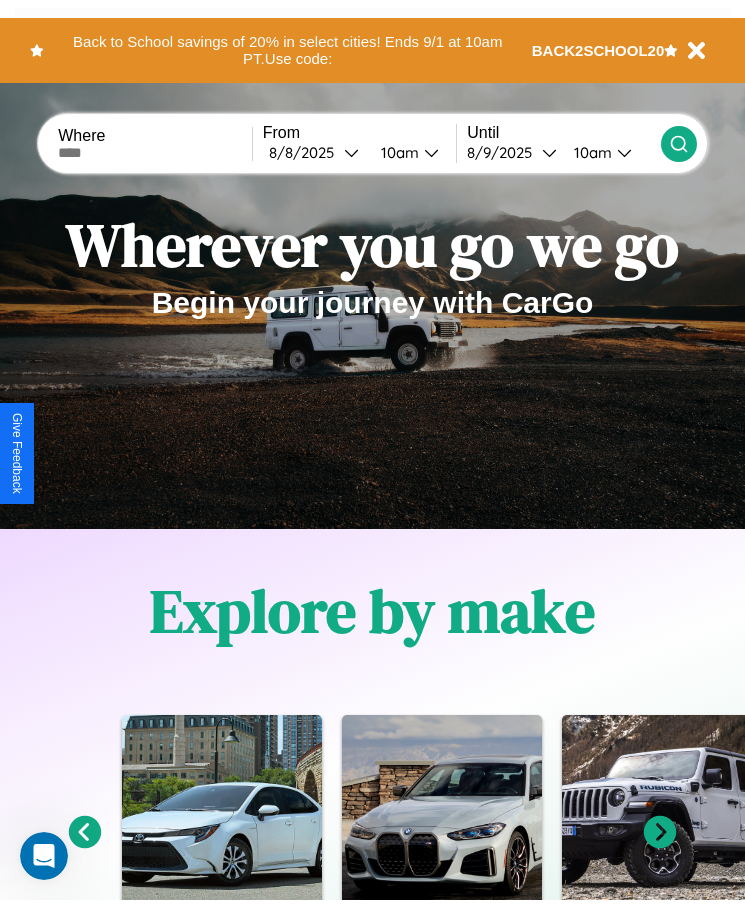 scroll, scrollTop: 0, scrollLeft: 0, axis: both 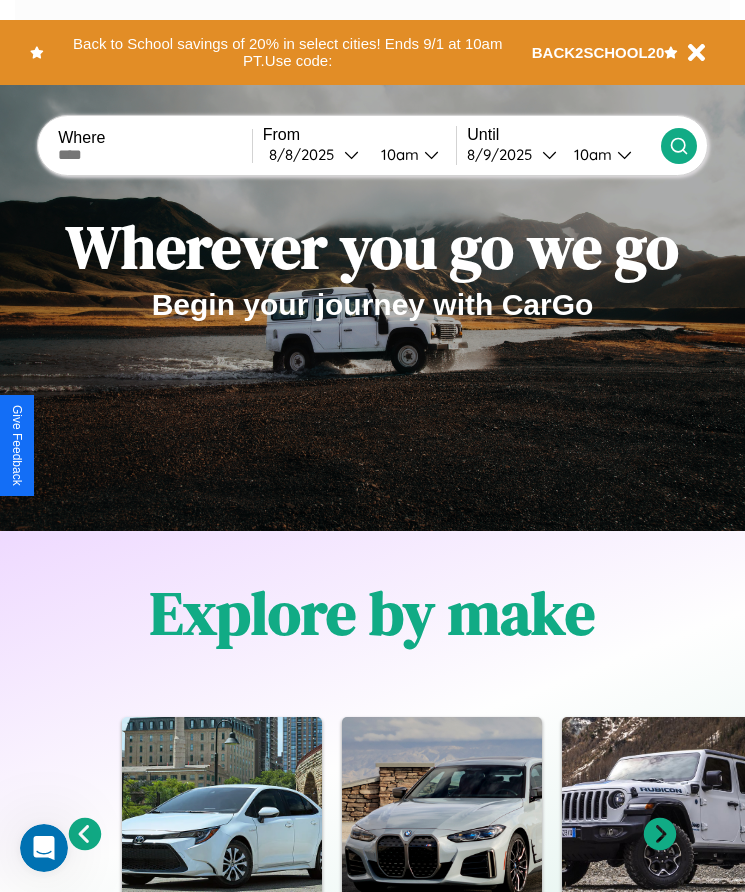 click at bounding box center [155, 155] 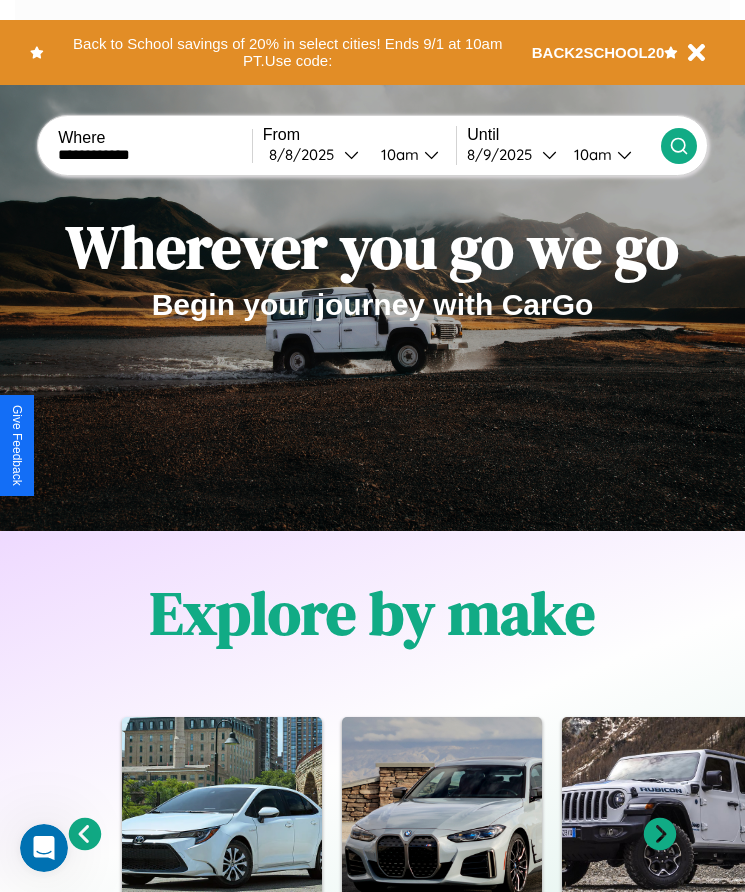 type on "**********" 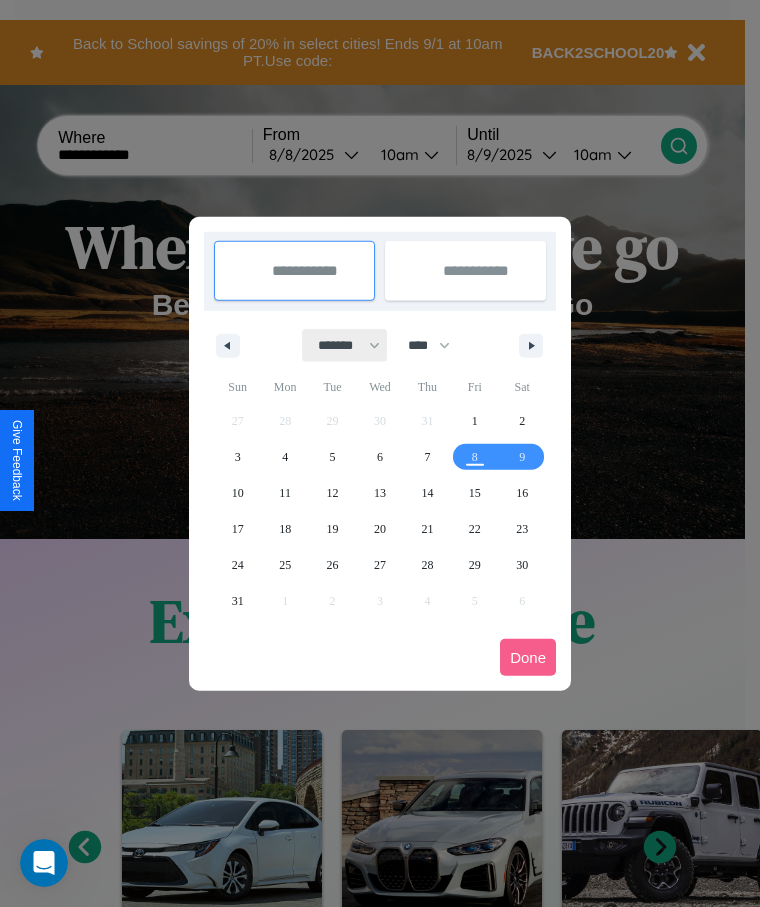 click on "******* ******** ***** ***** *** **** **** ****** ********* ******* ******** ********" at bounding box center (345, 345) 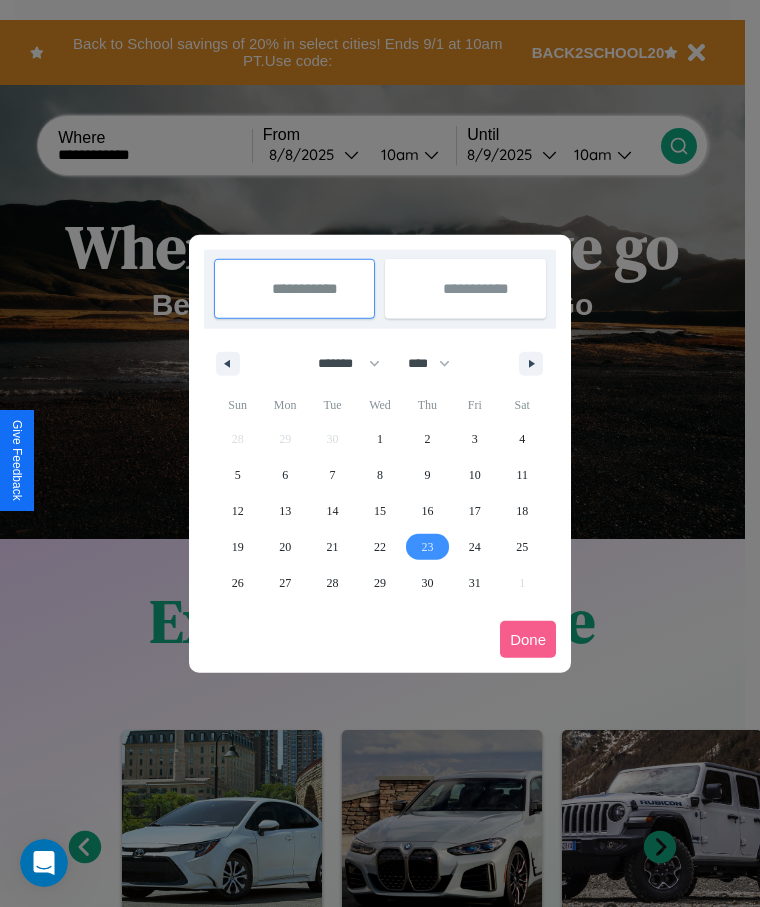 click on "23" at bounding box center [427, 547] 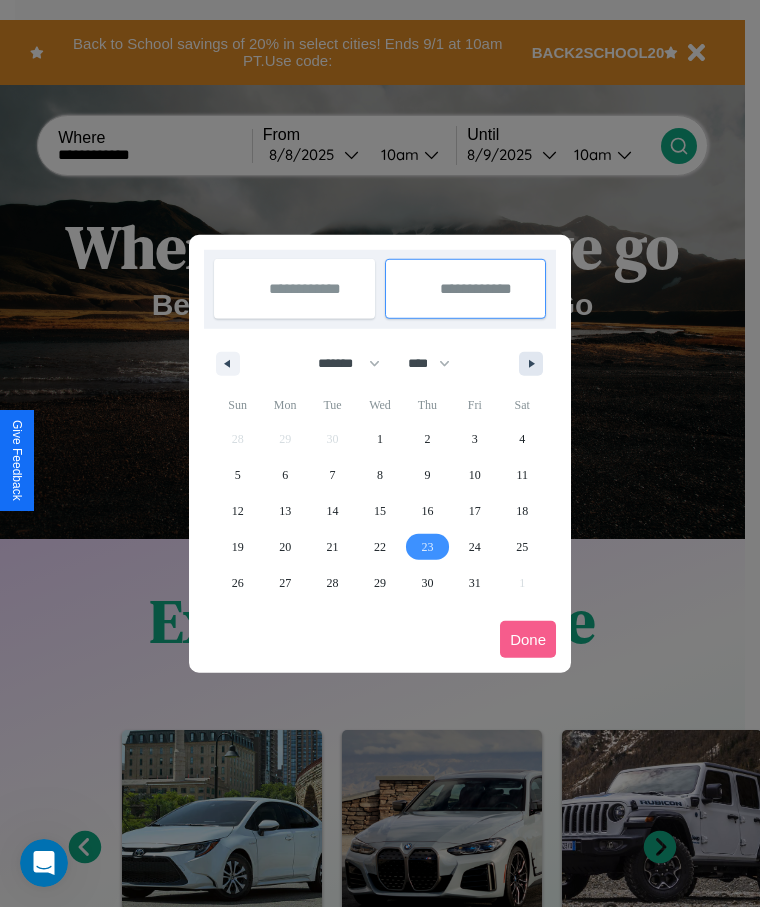 click at bounding box center [535, 364] 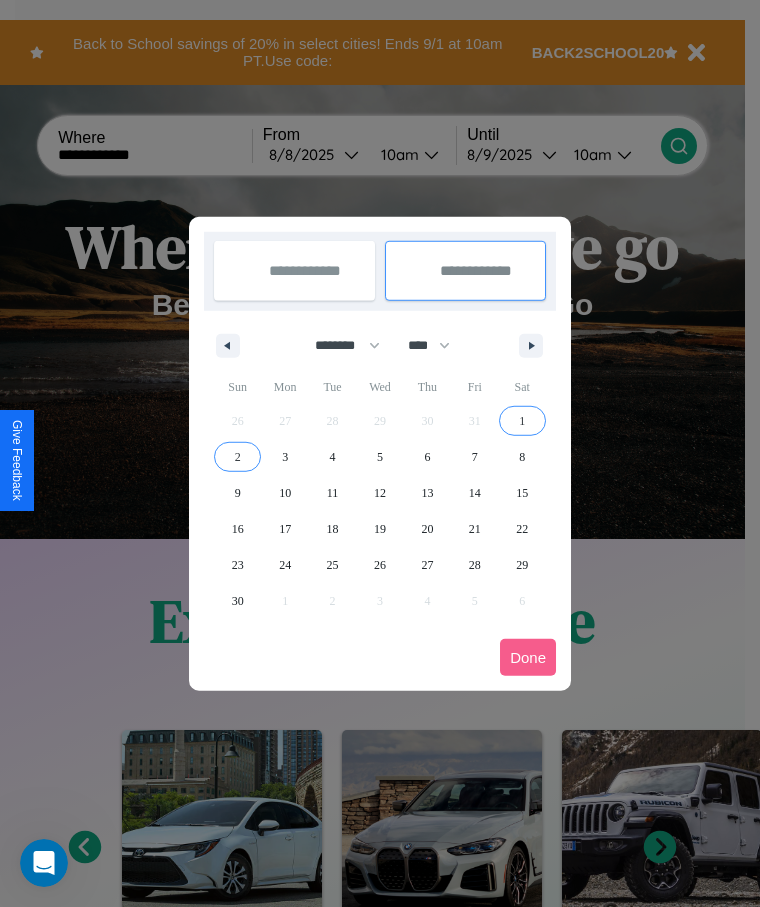 click on "2" at bounding box center [238, 457] 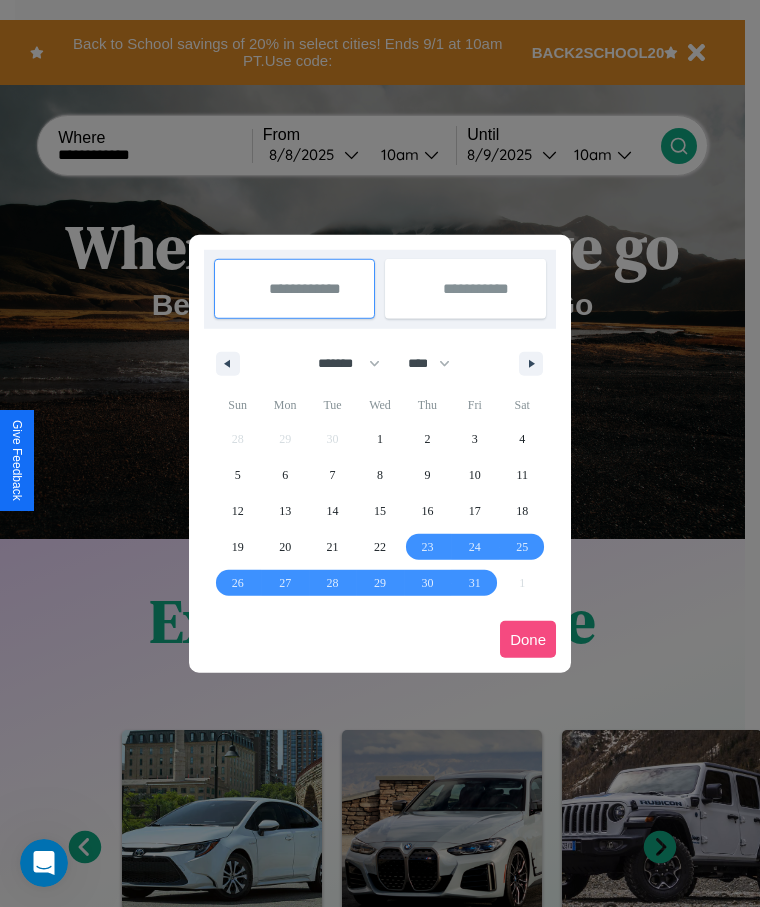 click on "Done" at bounding box center [528, 639] 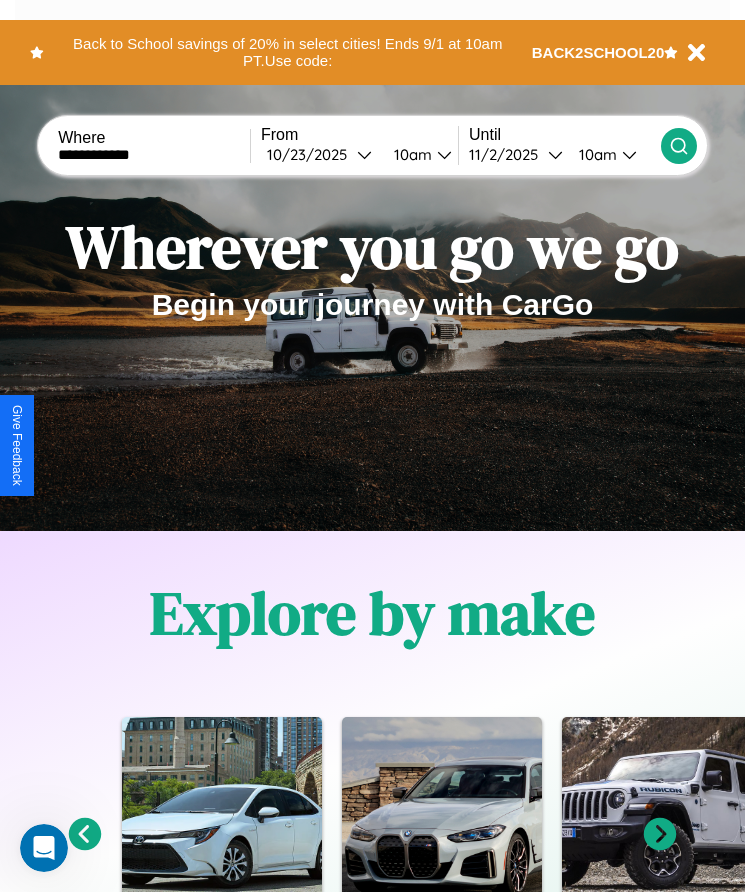 click on "10am" at bounding box center [410, 154] 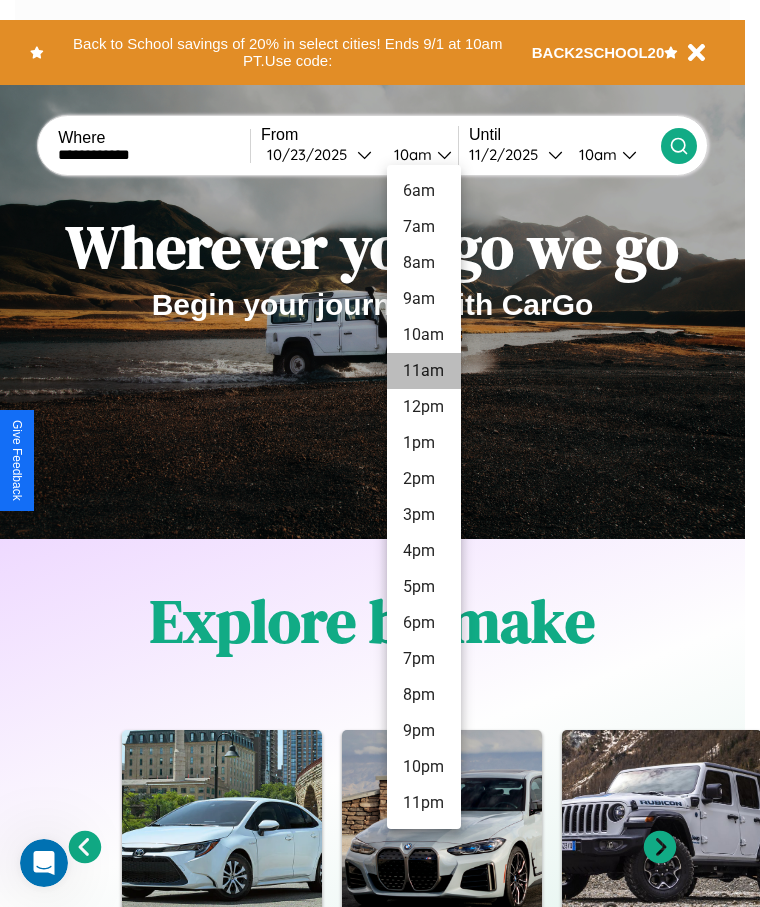 click on "11am" at bounding box center (424, 371) 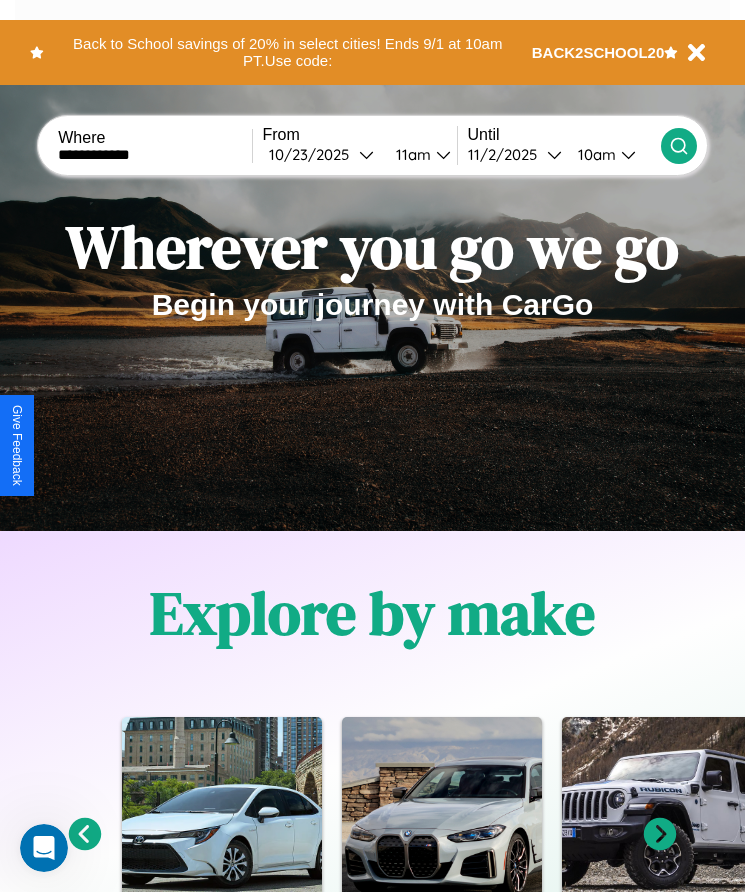click 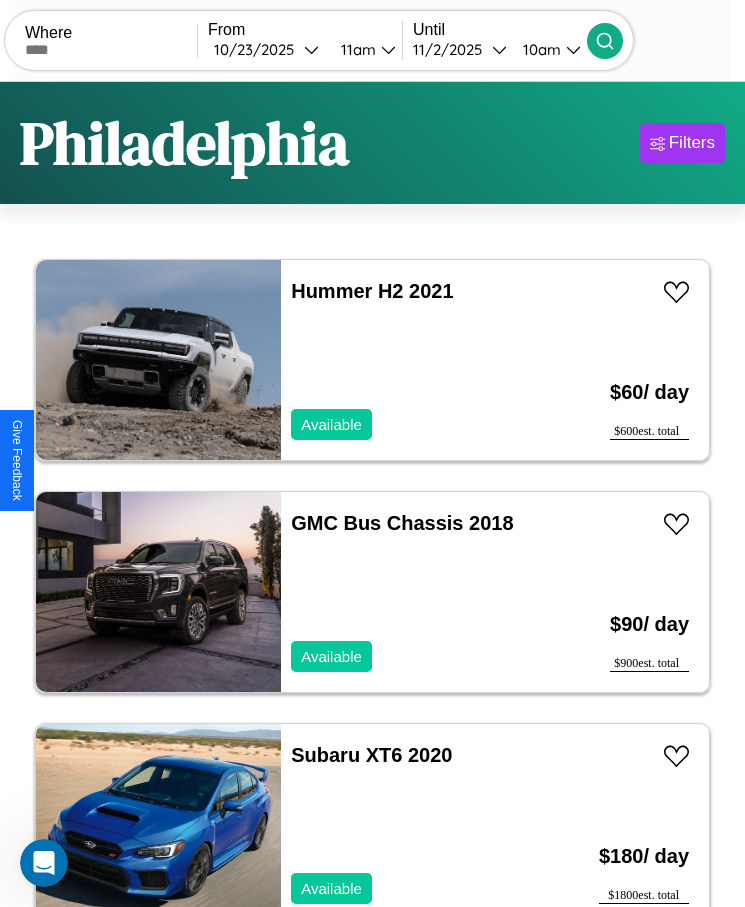 scroll, scrollTop: 50, scrollLeft: 0, axis: vertical 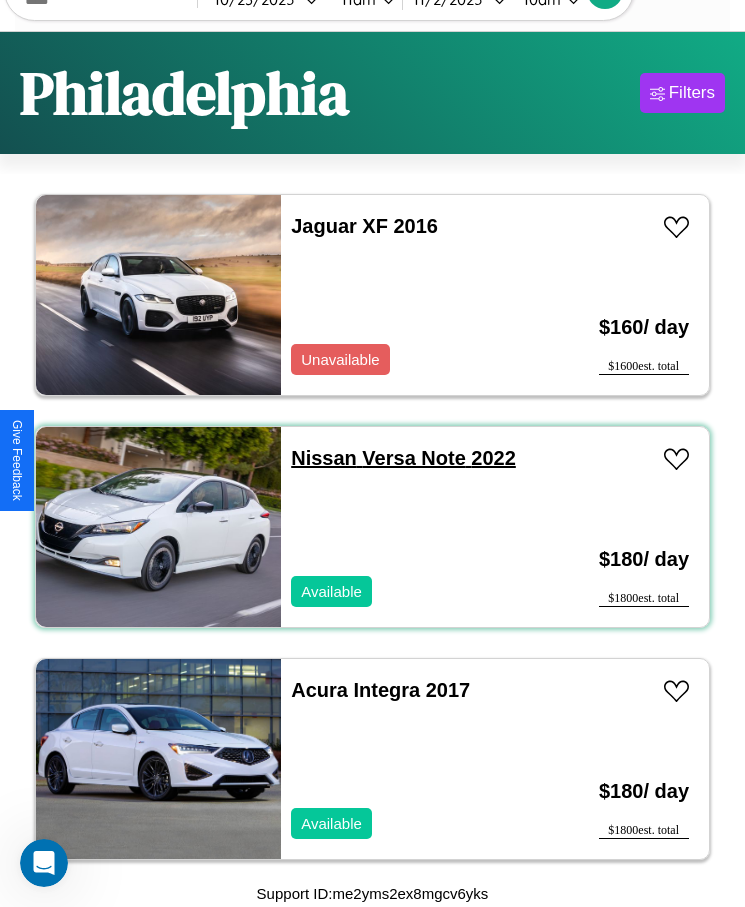 click on "Nissan   Versa Note   2022" at bounding box center [403, 458] 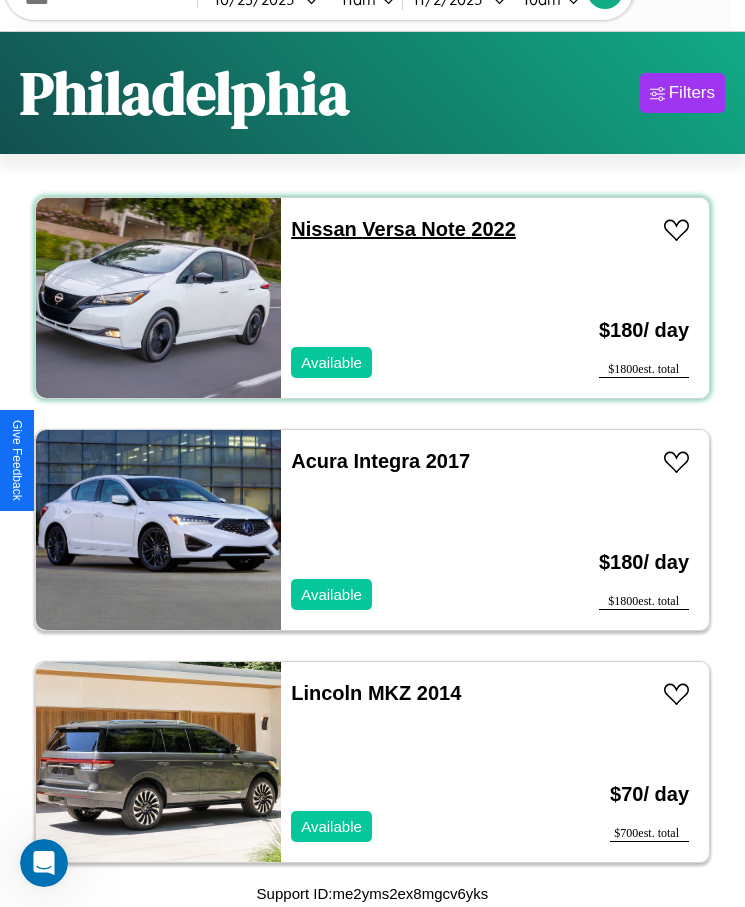 scroll, scrollTop: 3263, scrollLeft: 0, axis: vertical 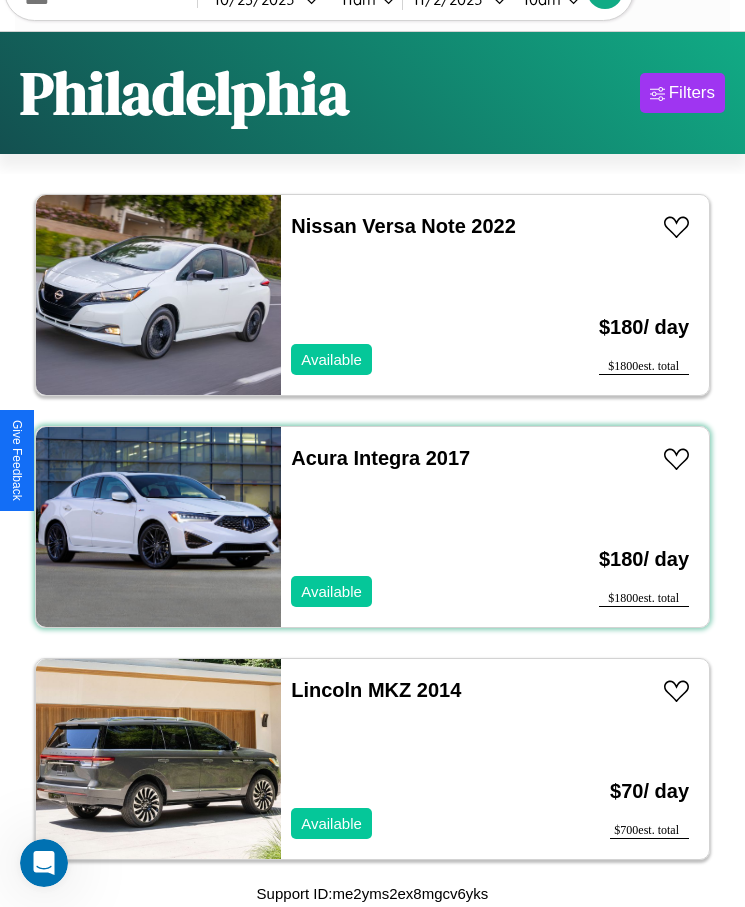 click on "Acura   Integra   2017 Available" at bounding box center (413, 527) 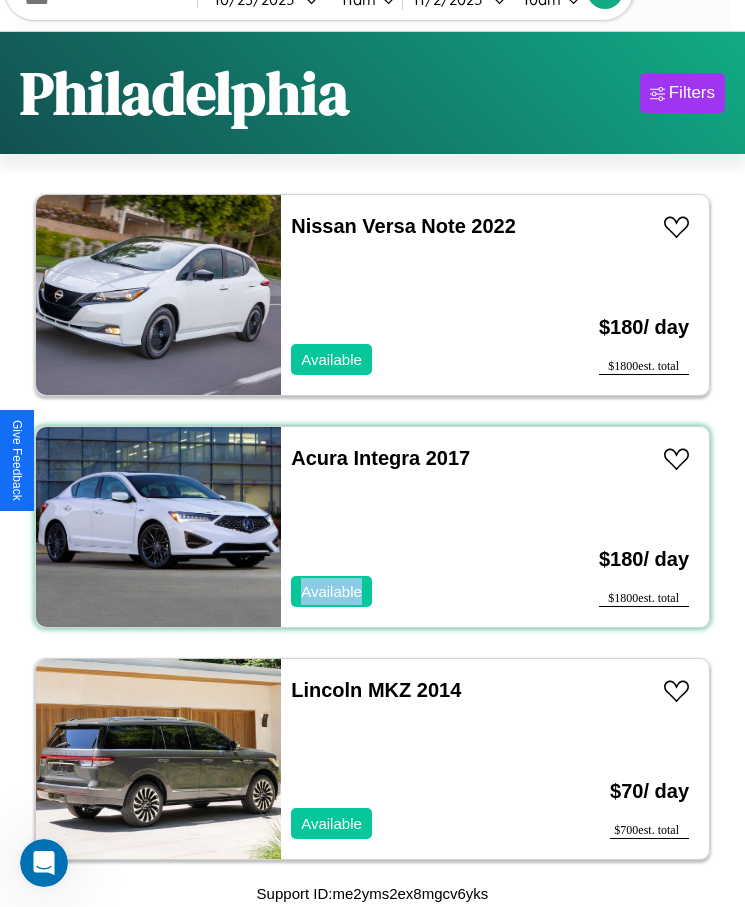 click on "Acura   Integra   2017 Available" at bounding box center (413, 527) 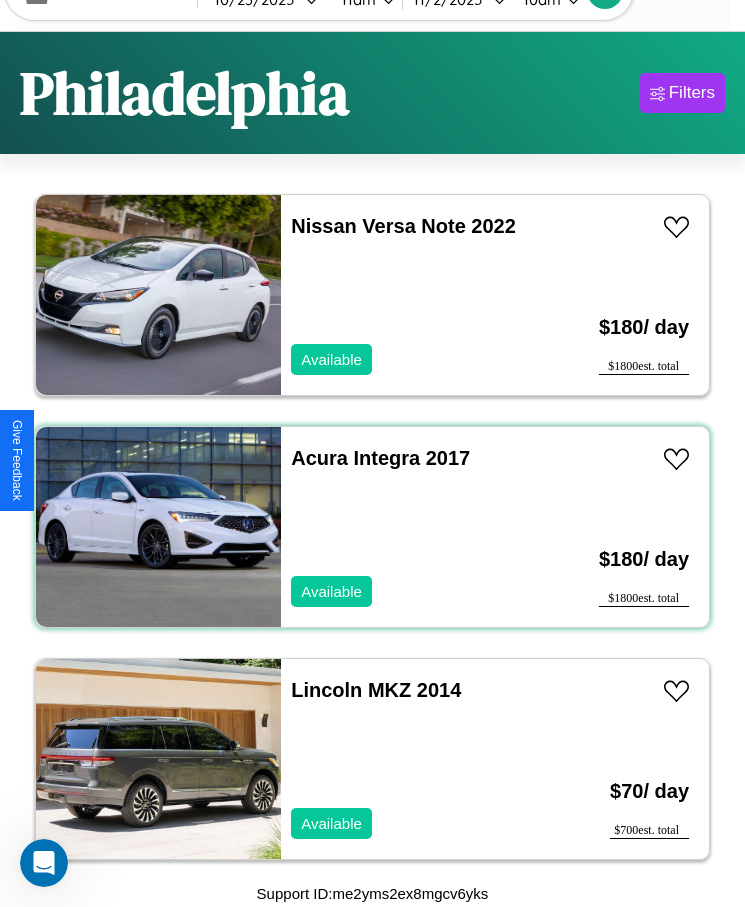 click on "Acura   Integra   2017 Available" at bounding box center (413, 527) 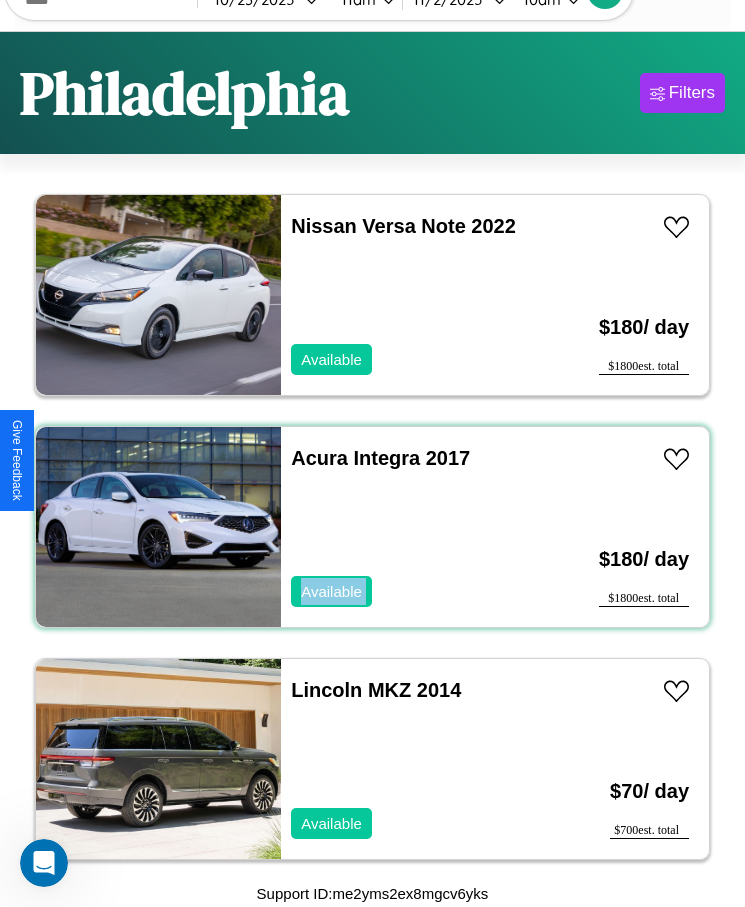 click on "Acura   Integra   2017 Available" at bounding box center (413, 527) 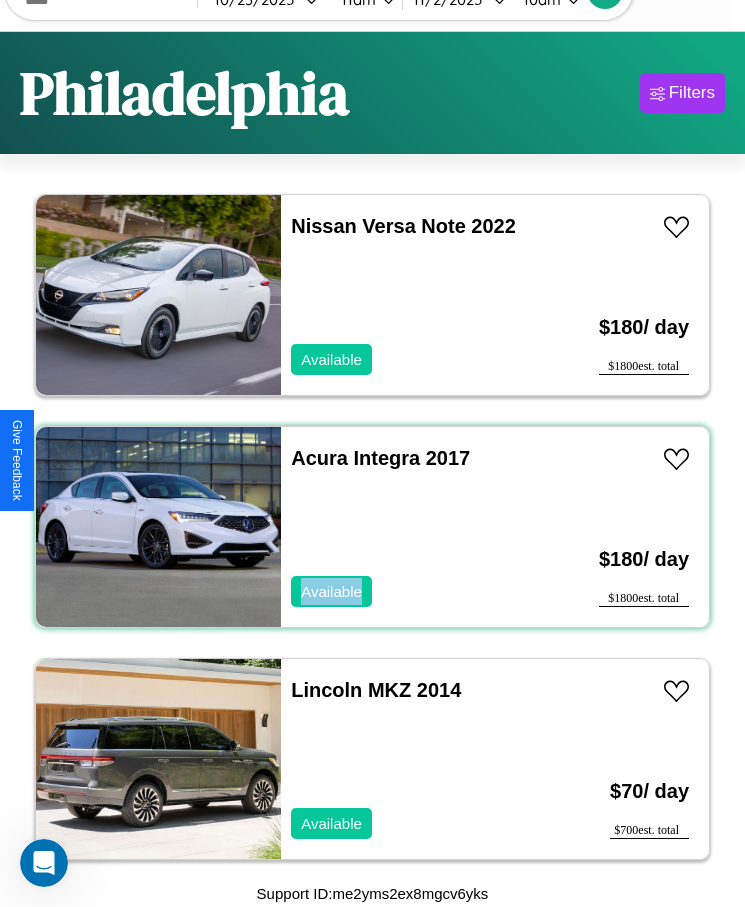 click on "Acura   Integra   2017 Available" at bounding box center (413, 527) 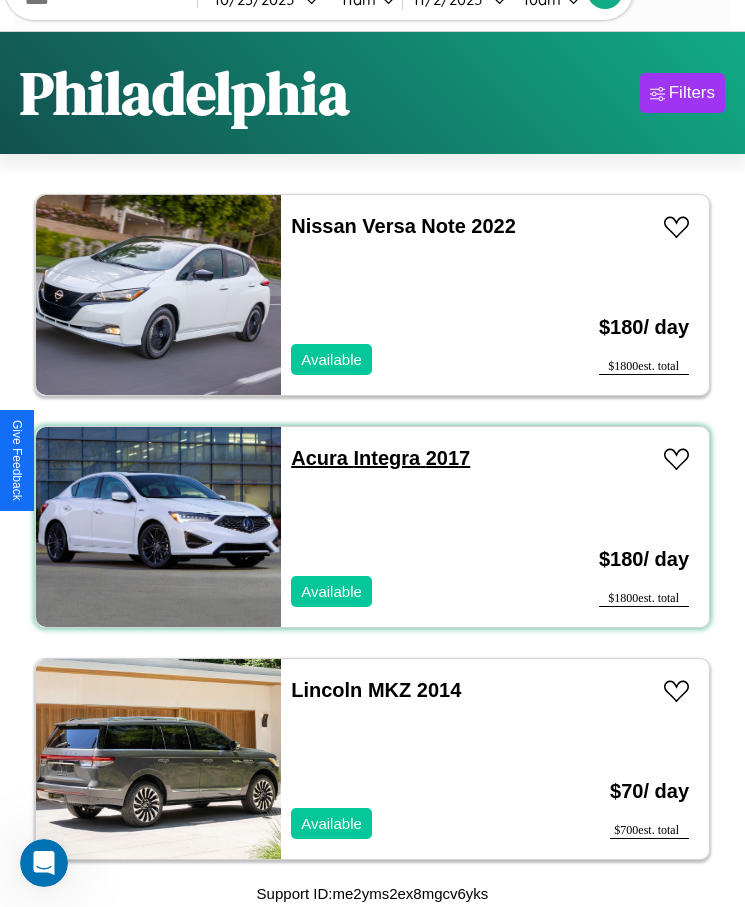 click on "Acura   Integra   2017" at bounding box center (380, 458) 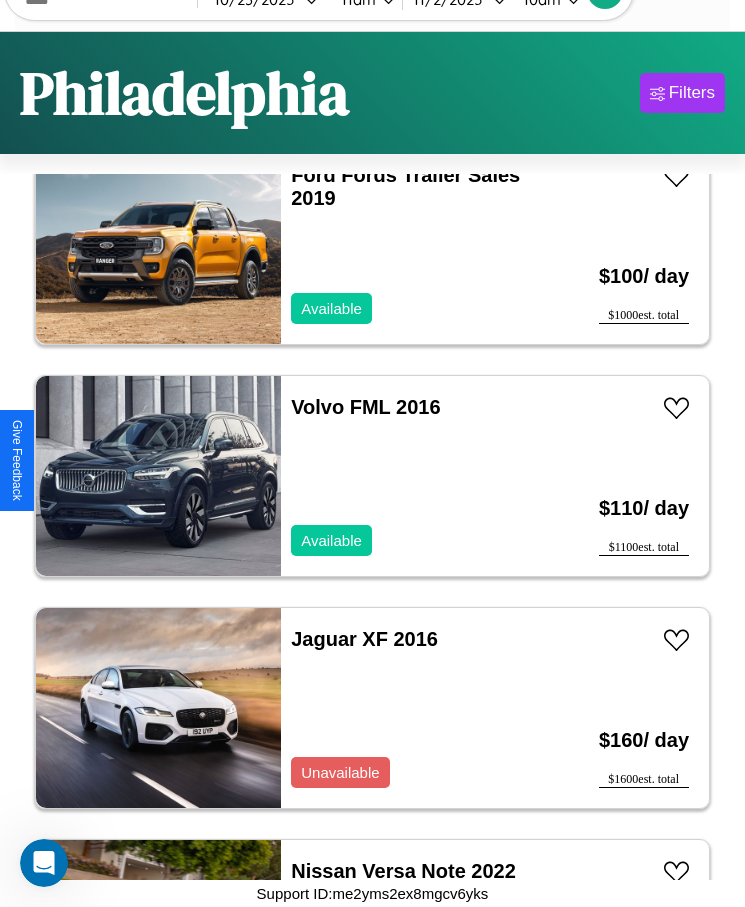 scroll, scrollTop: 479, scrollLeft: 0, axis: vertical 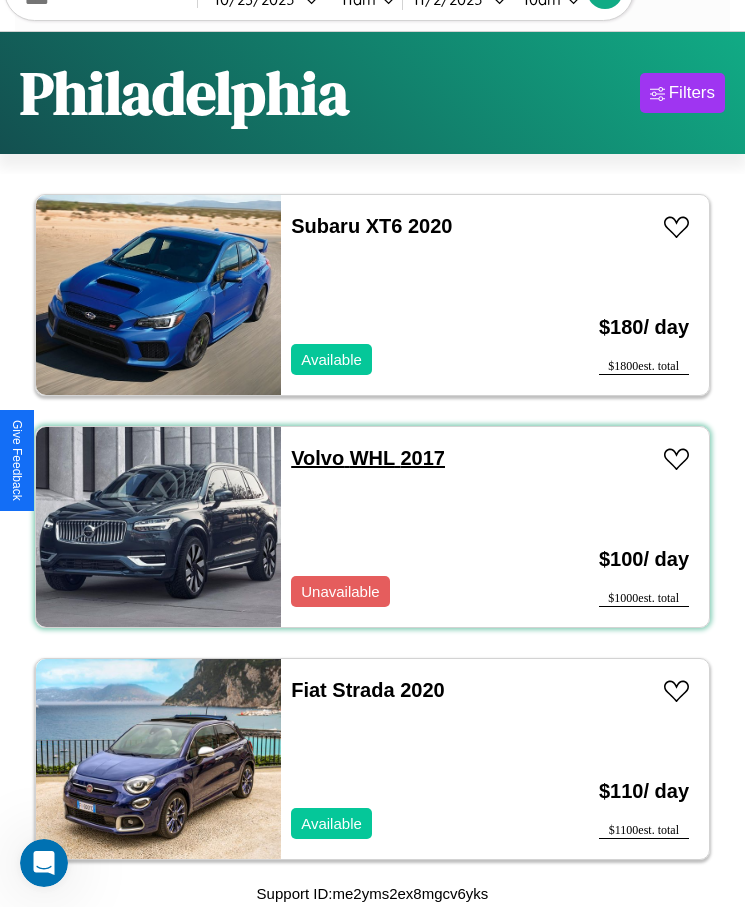 click on "Volvo   WHL   2017" at bounding box center [368, 458] 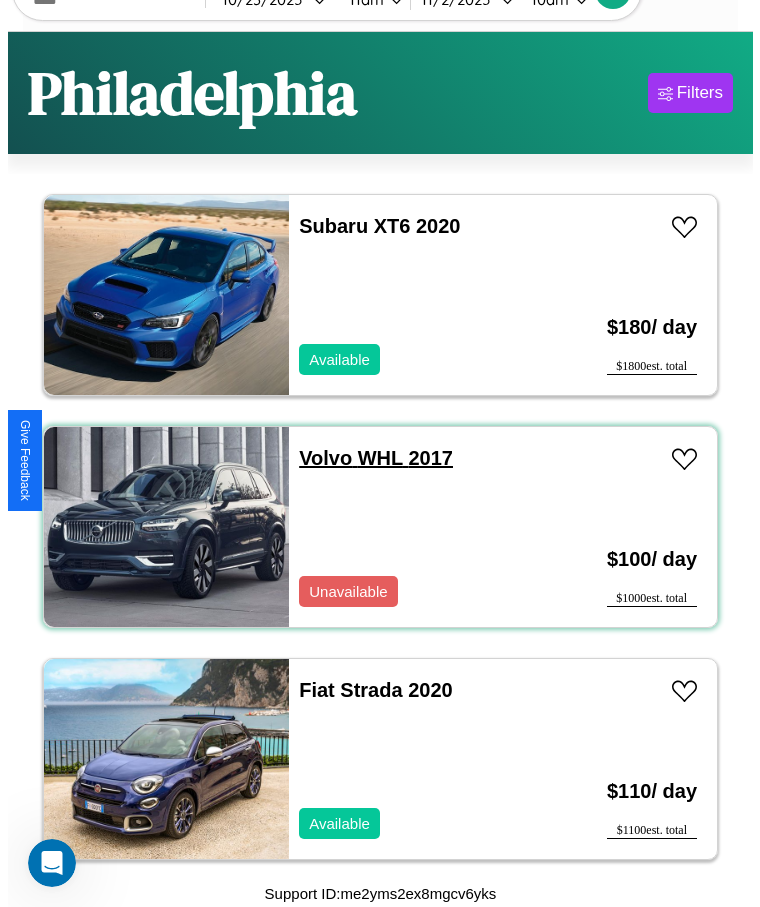 scroll, scrollTop: 0, scrollLeft: 0, axis: both 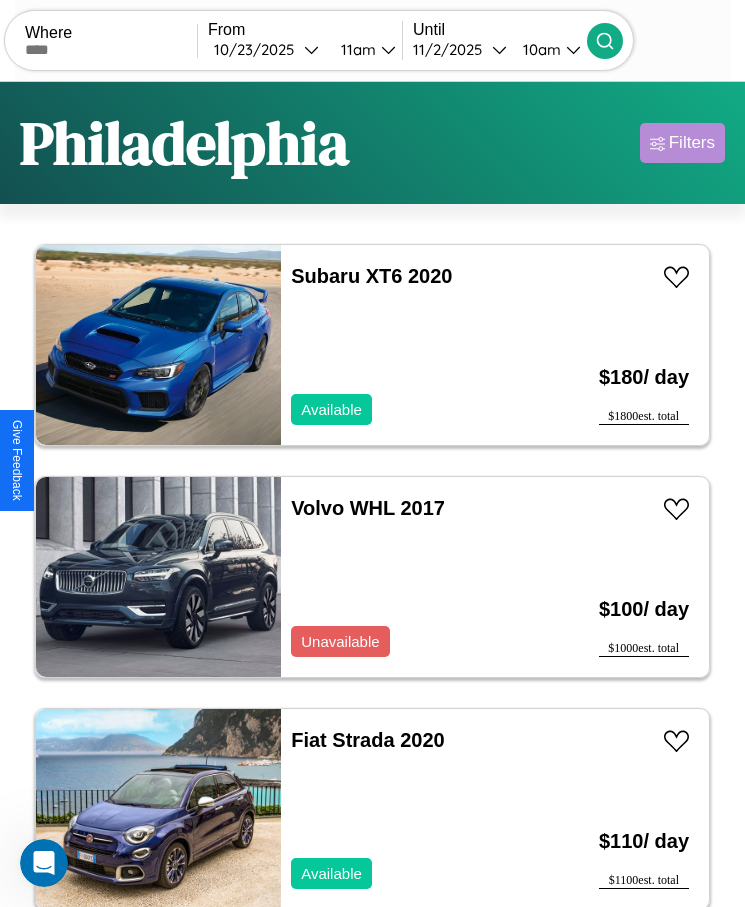 click on "Filters" at bounding box center [692, 143] 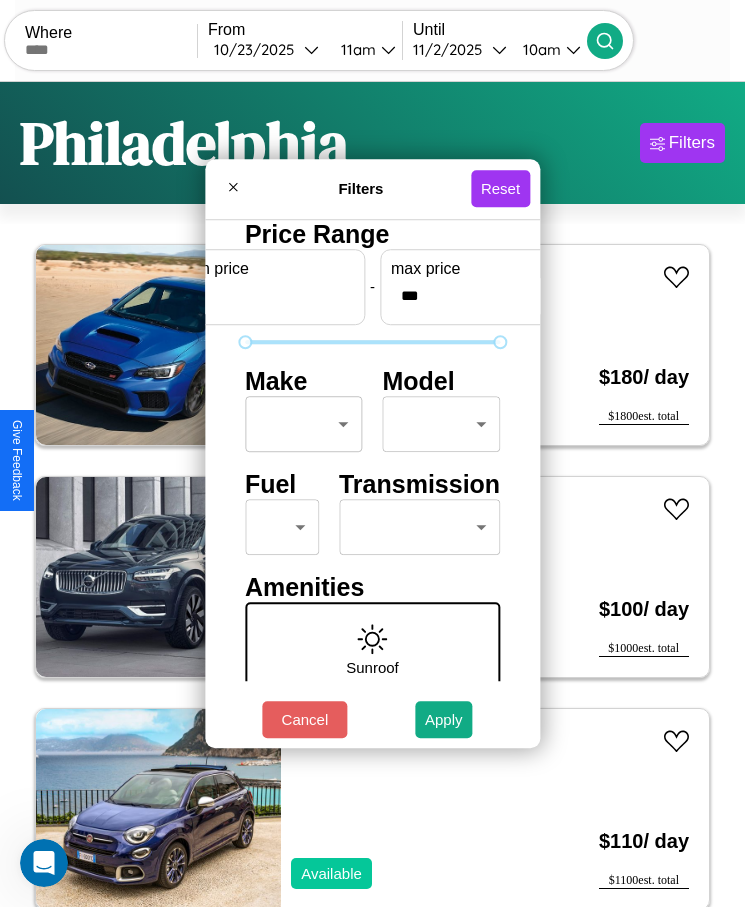 click on "CarGo Where From [DATE] [TIME] Until [DATE] [TIME] Become a Host Login Sign Up [CITY] Filters 44 cars in this area These cars can be picked up in this city. Hummer H2 2021 Available $ 60 / day $ 600 est. total GMC Bus Chassis 2018 Available $ 90 / day $ 900 est. total Subaru XT6 2020 Available $ 180 / day $ 1800 est. total Volvo WHL 2017 Unavailable $ 100 / day $ 1000 est. total Fiat Strada 2020 Available $ 110 / day $ 1100 est. total Land Rover LR4 2024 Available $ 40 / day $ 400 est. total Jeep Grand Cherokee L 2018 Available $ 120 / day $ 1200 est. total Ford F-750 2017 Unavailable $ 150 / day $ 1500 est. total Volvo XC40 2014 Available $ 130 / day $ 1300 est. total Dodge Charger 2016 Available $ 130 / day $ 1300 est. total Honda TRX450ER (SportTrax 450) 2016 Available $ 200 / day $ 2000 est. total Ford Fords Trailer Sales 2019 Available $ 100 / day $ 1000 est. total Volvo FML 2016 Available $ 110 / day $ 1100" at bounding box center (372, 478) 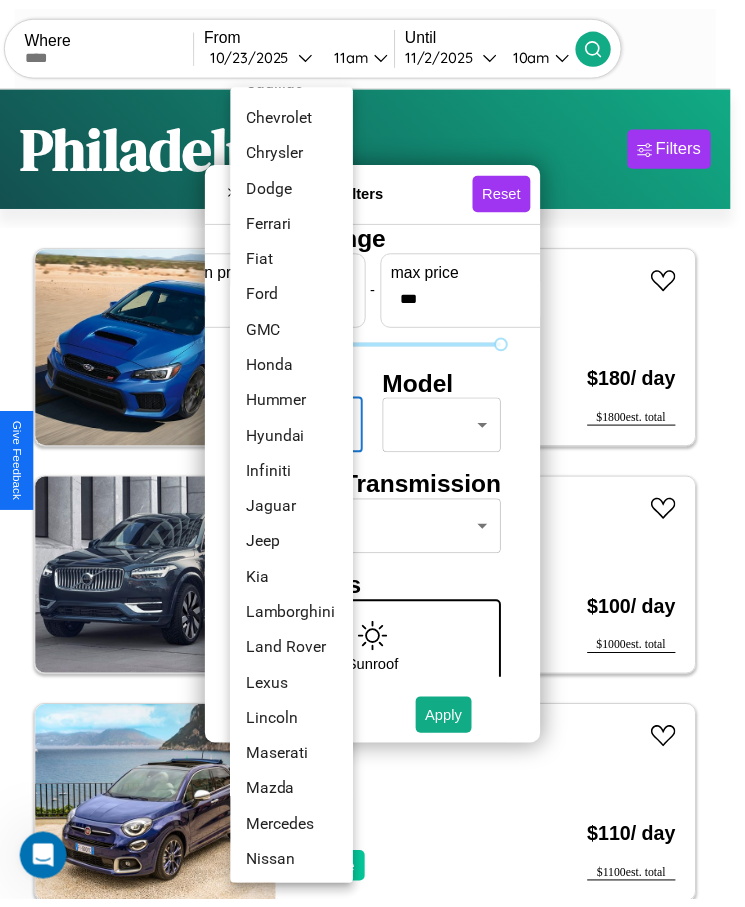 scroll, scrollTop: 501, scrollLeft: 0, axis: vertical 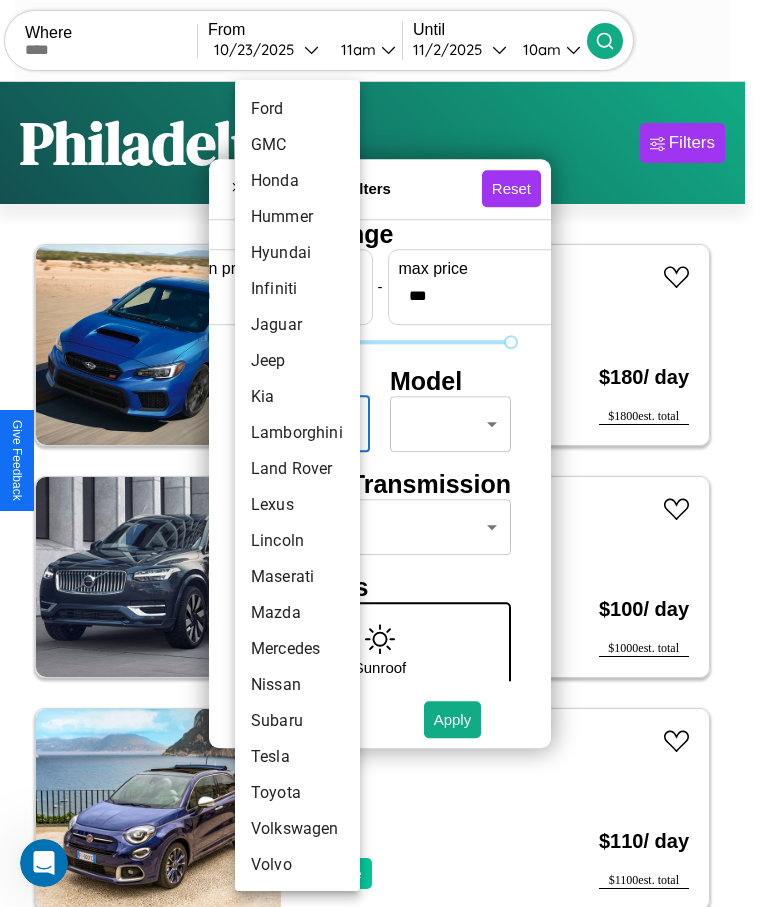 click on "Toyota" at bounding box center [297, 793] 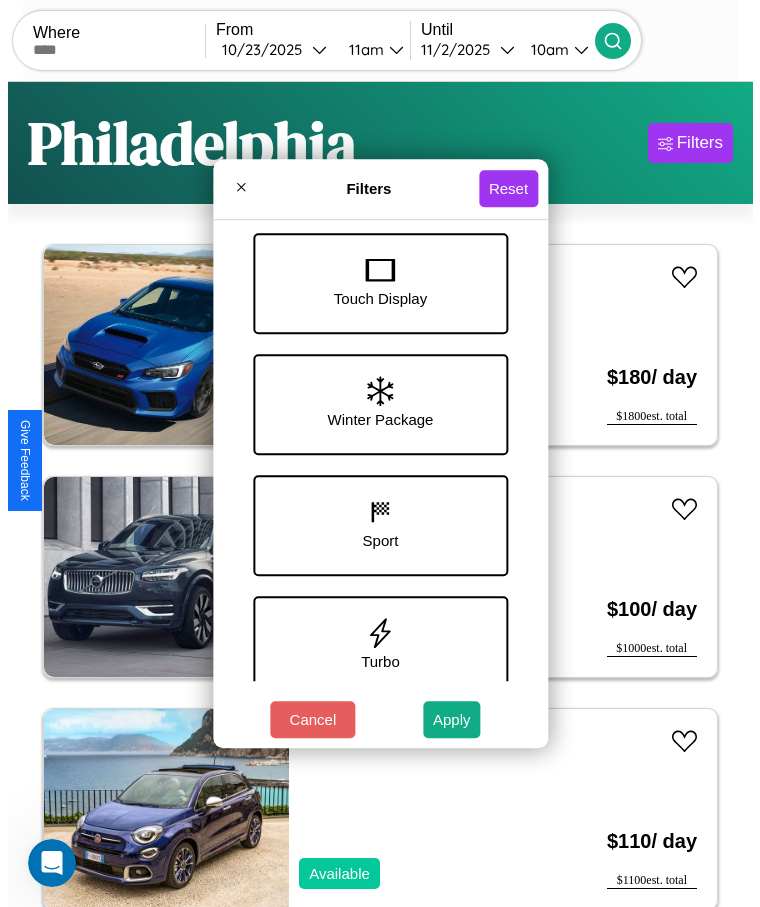 scroll, scrollTop: 694, scrollLeft: 0, axis: vertical 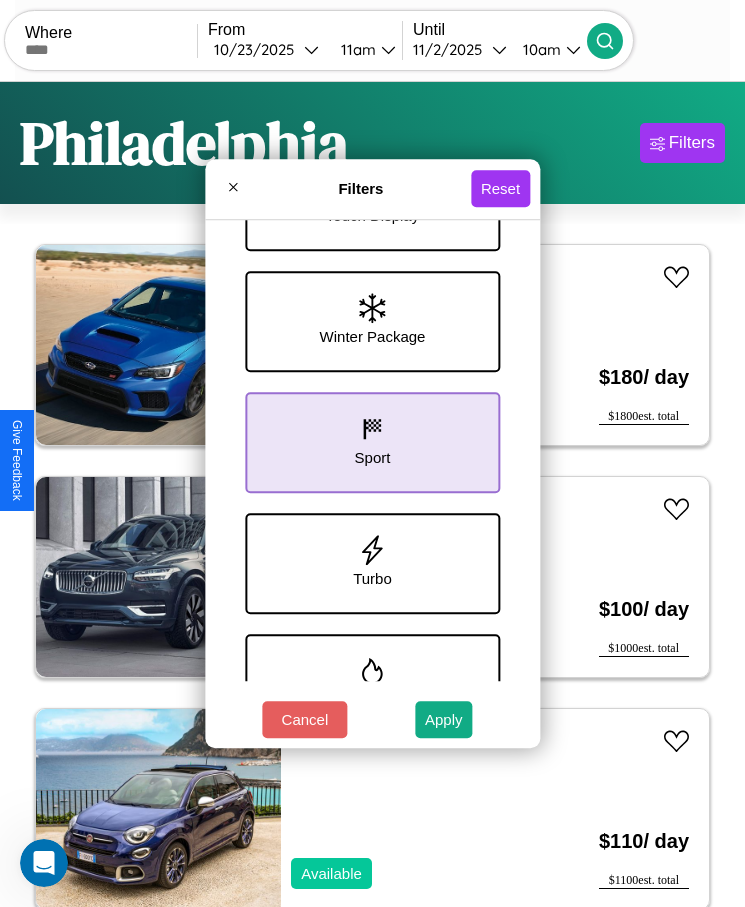 click 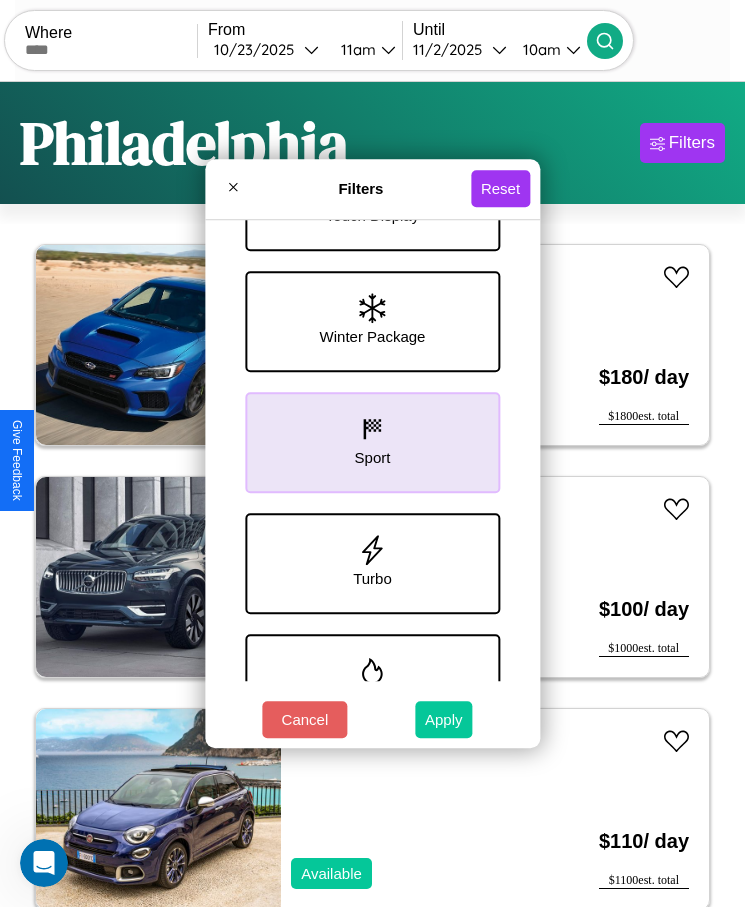click on "Apply" at bounding box center [444, 719] 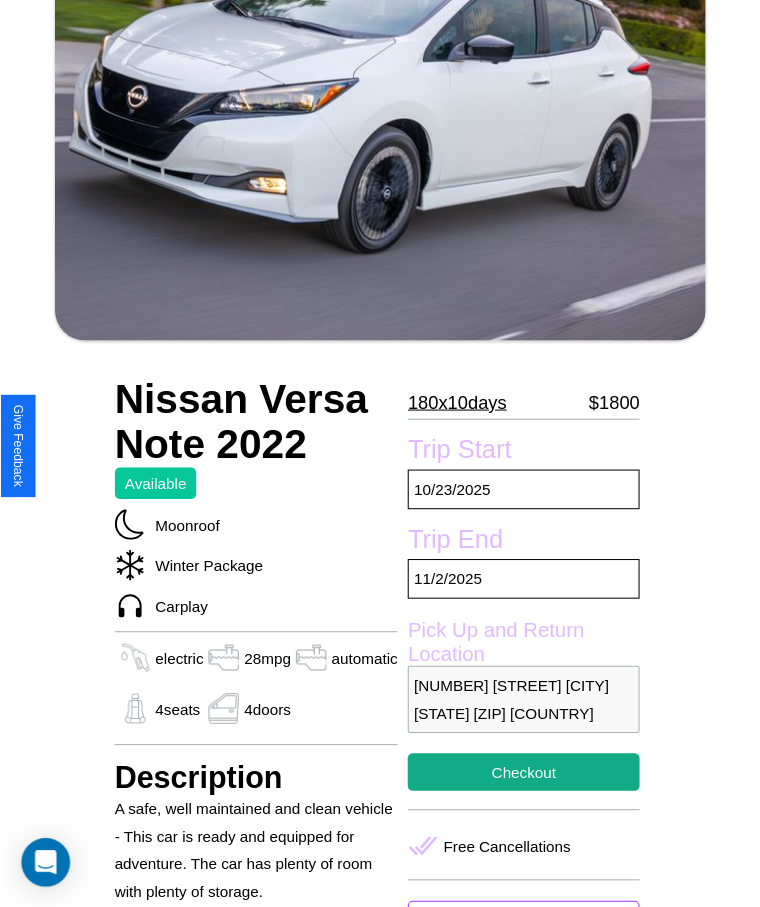 scroll, scrollTop: 261, scrollLeft: 0, axis: vertical 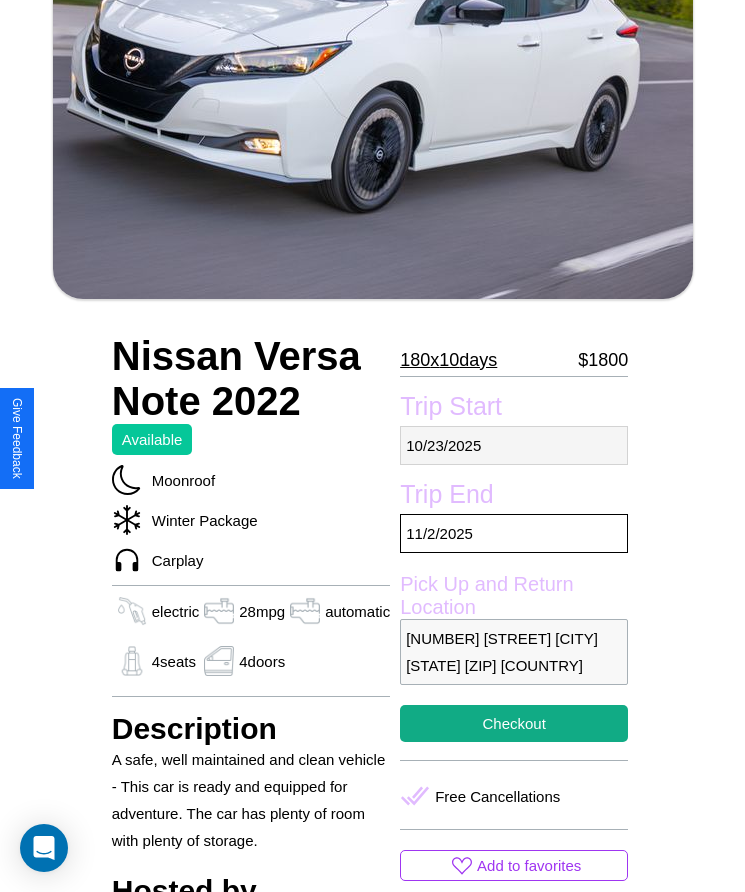 click on "10 / 23 / 2025" at bounding box center (514, 445) 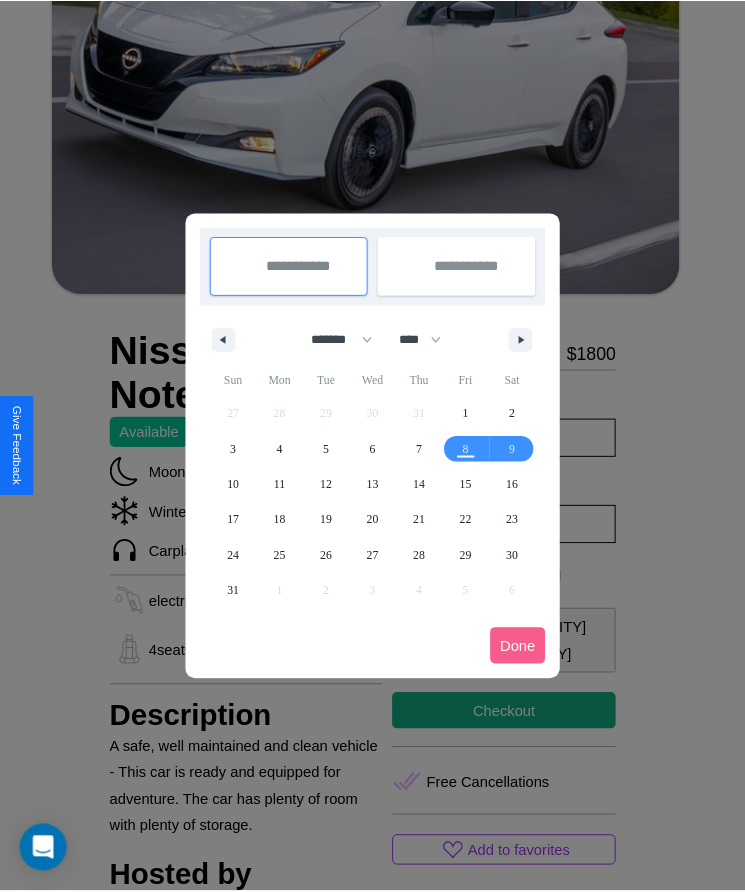 scroll, scrollTop: 0, scrollLeft: 0, axis: both 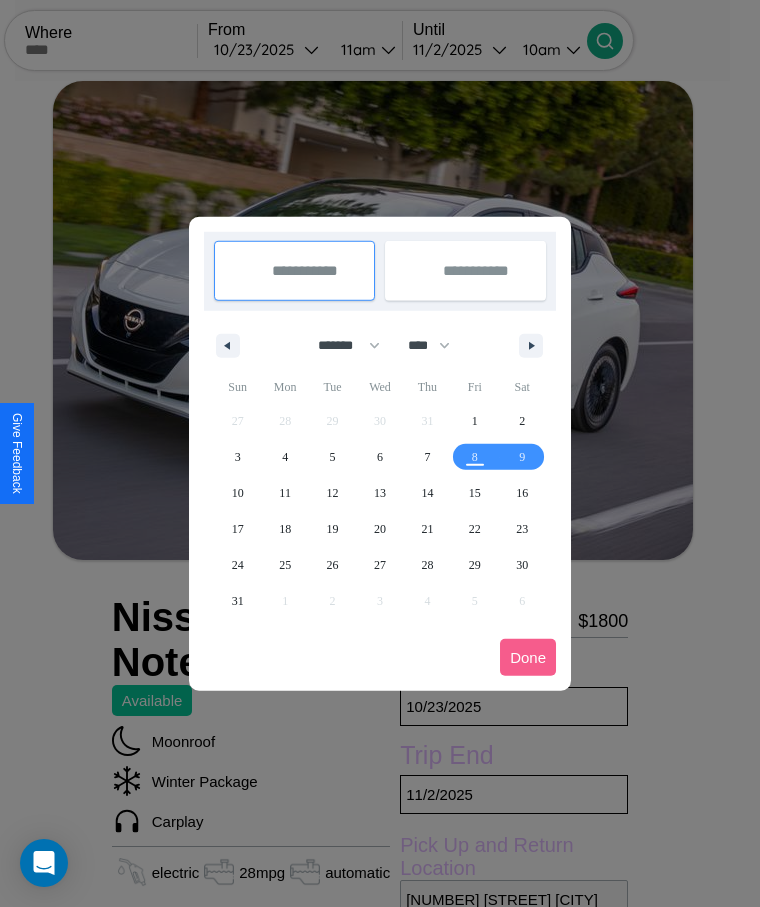 click at bounding box center [380, 453] 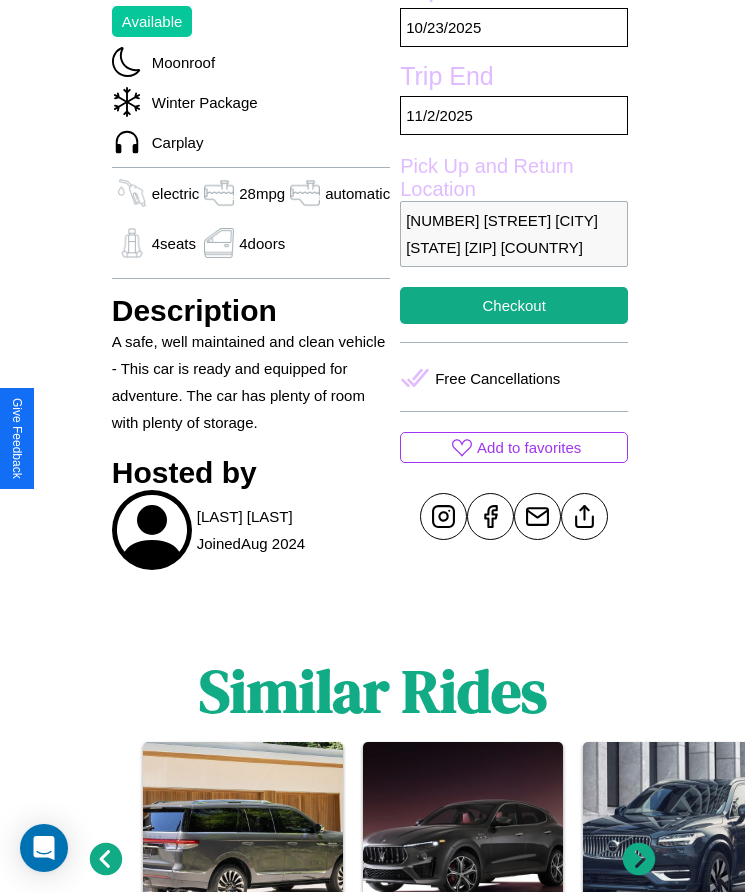 scroll, scrollTop: 777, scrollLeft: 0, axis: vertical 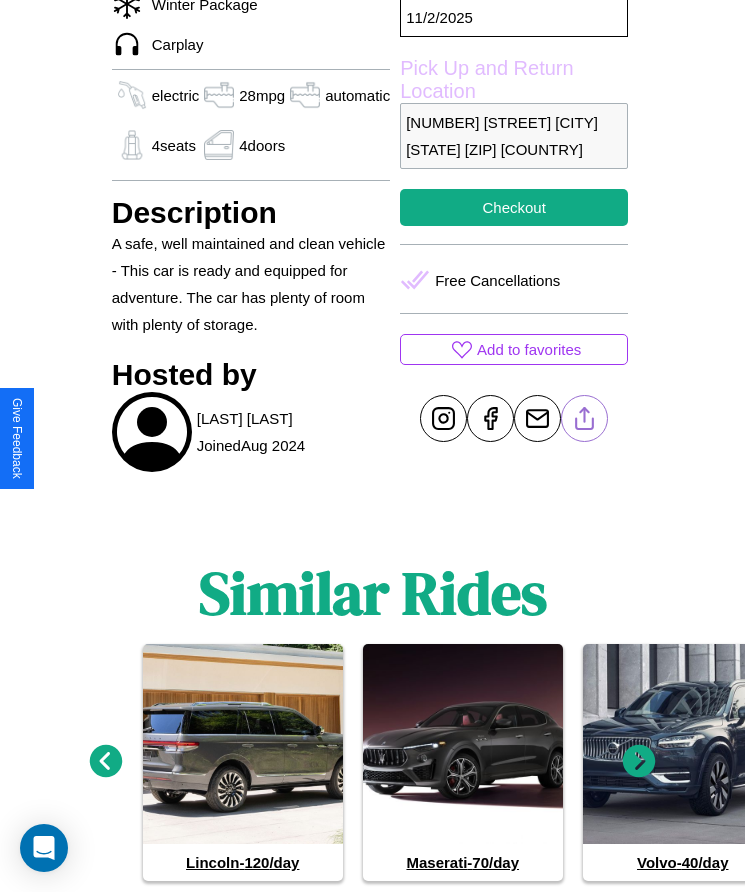 click 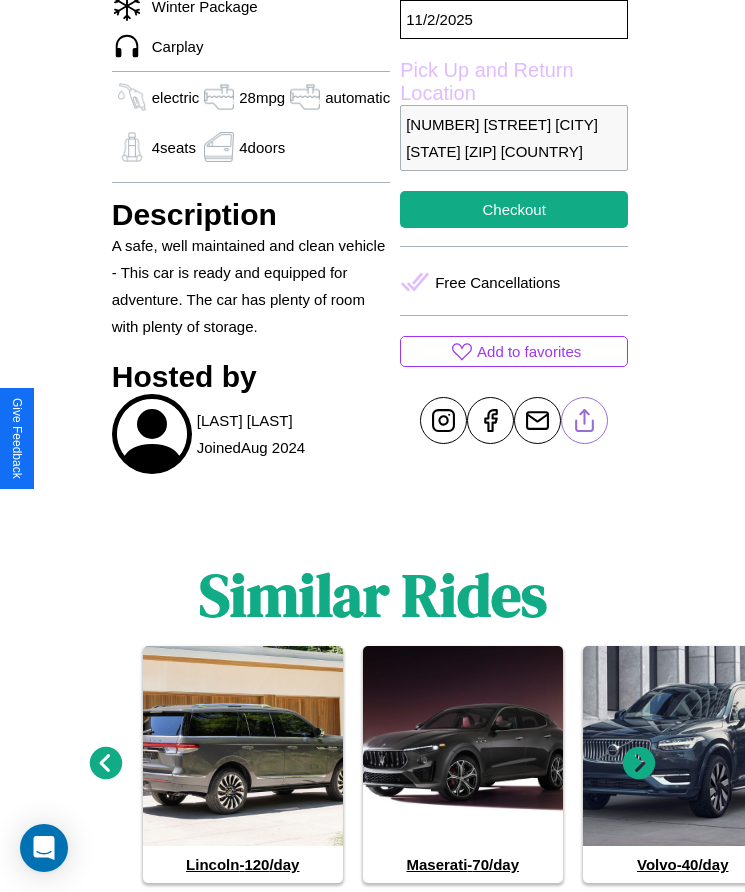 scroll, scrollTop: 566, scrollLeft: 0, axis: vertical 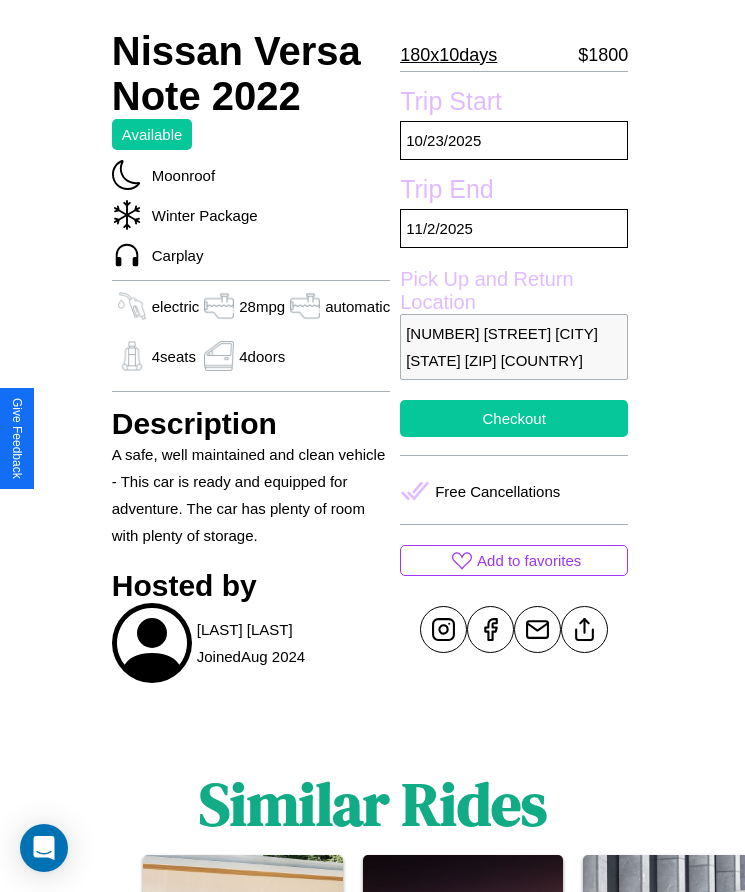 click on "Checkout" at bounding box center [514, 418] 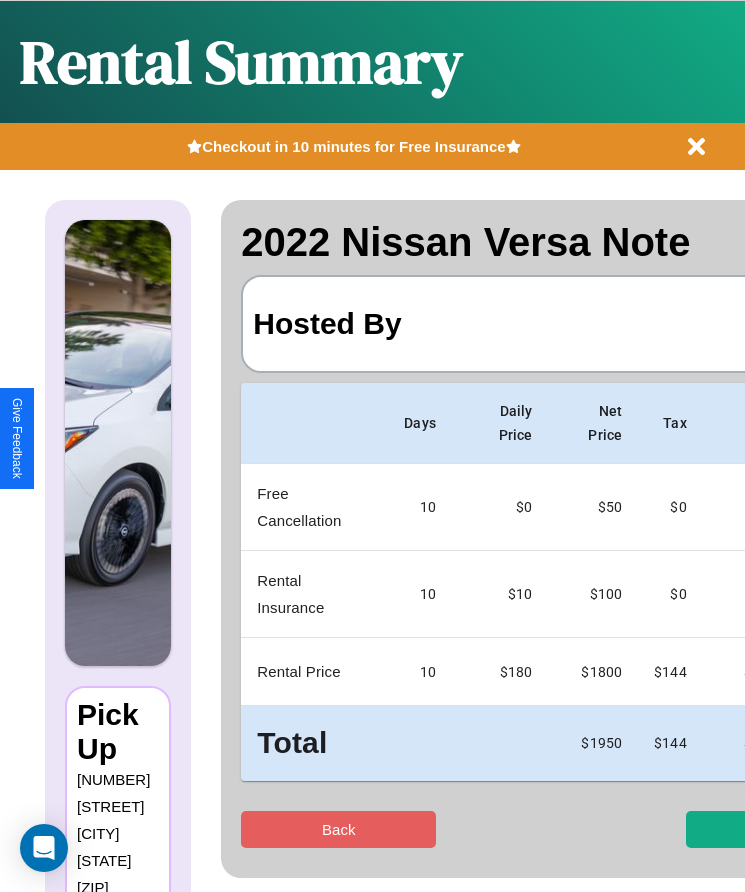 scroll, scrollTop: 0, scrollLeft: 137, axis: horizontal 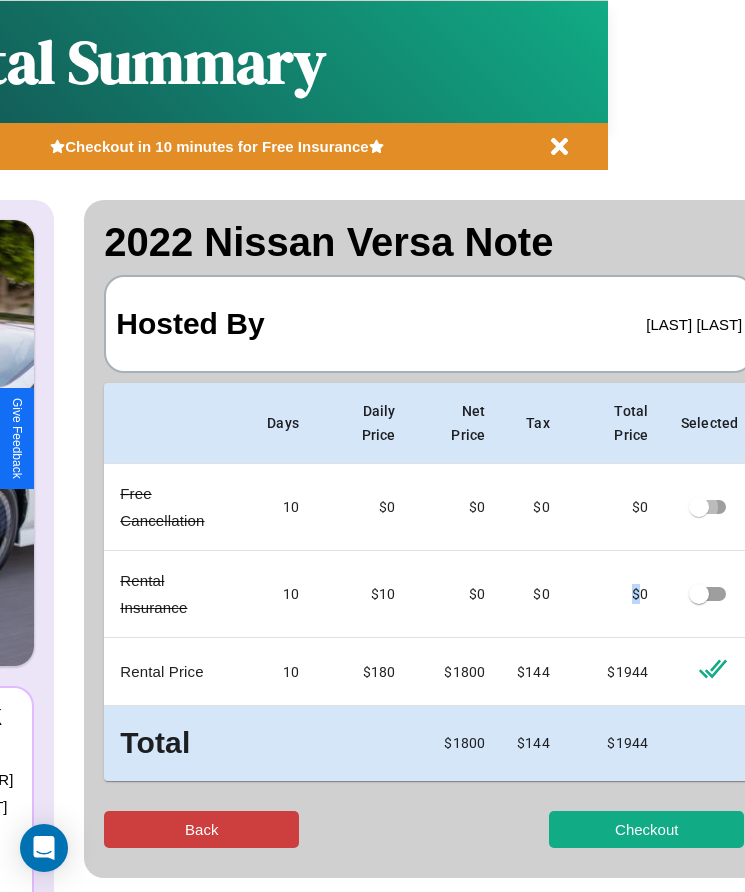 click on "Back" at bounding box center [201, 829] 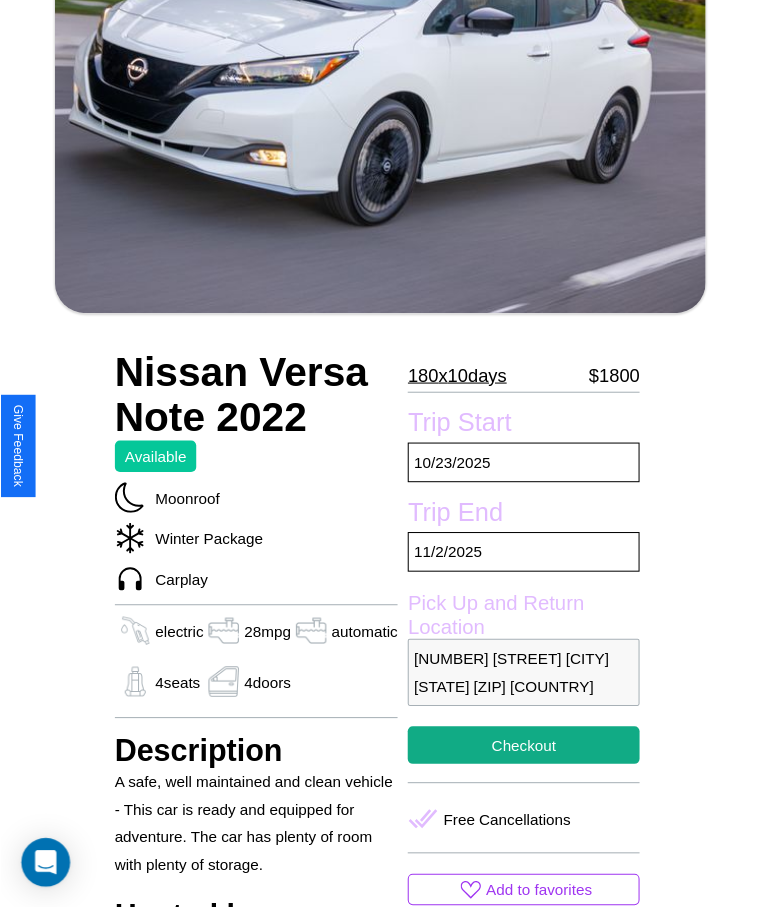 scroll, scrollTop: 261, scrollLeft: 0, axis: vertical 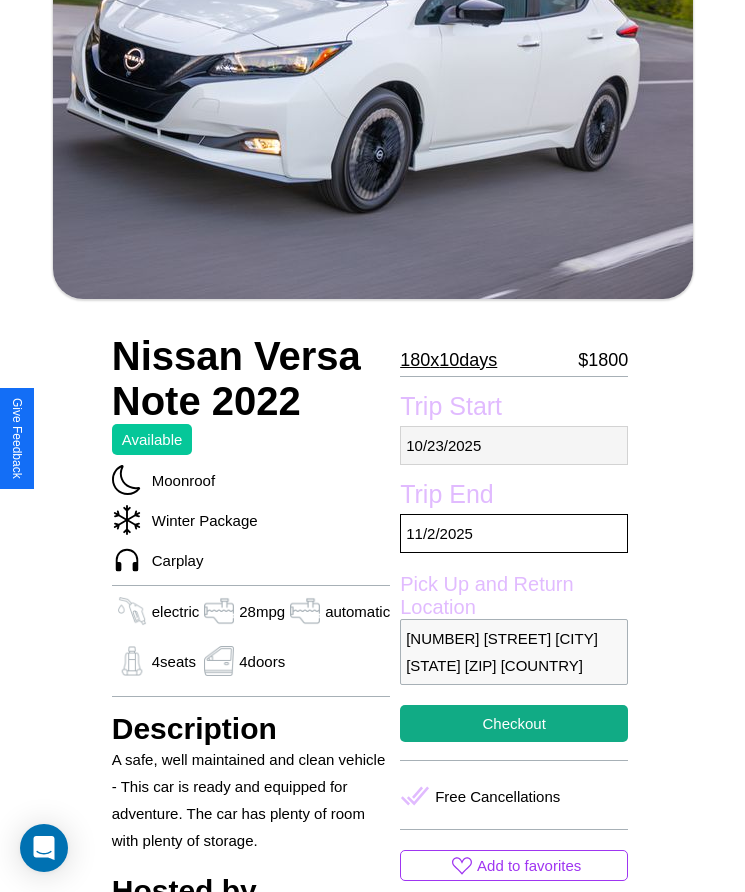 click on "10 / 23 / 2025" at bounding box center [514, 445] 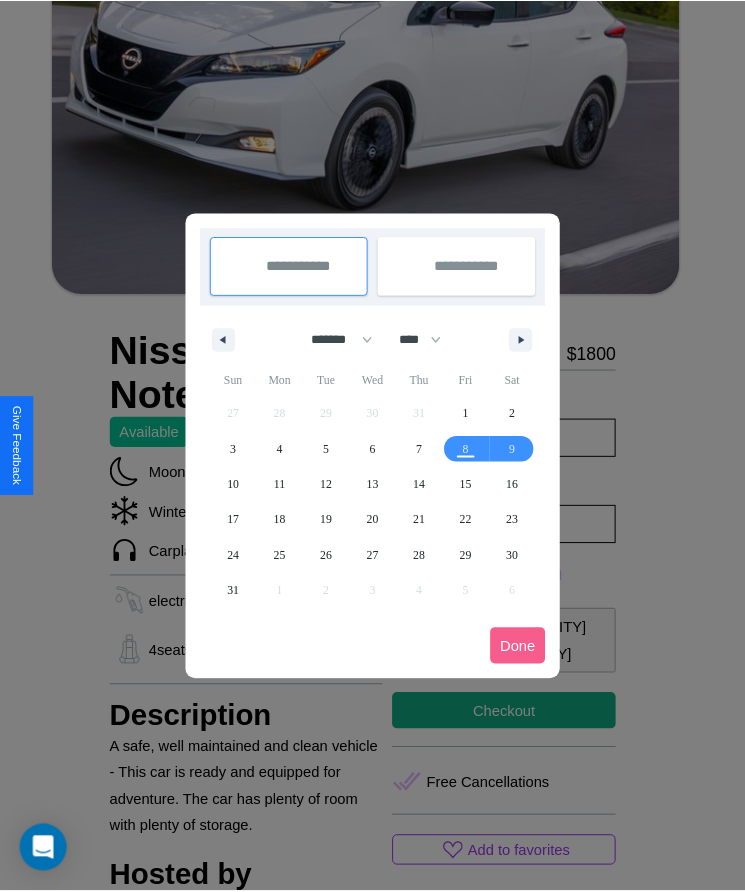 scroll, scrollTop: 0, scrollLeft: 0, axis: both 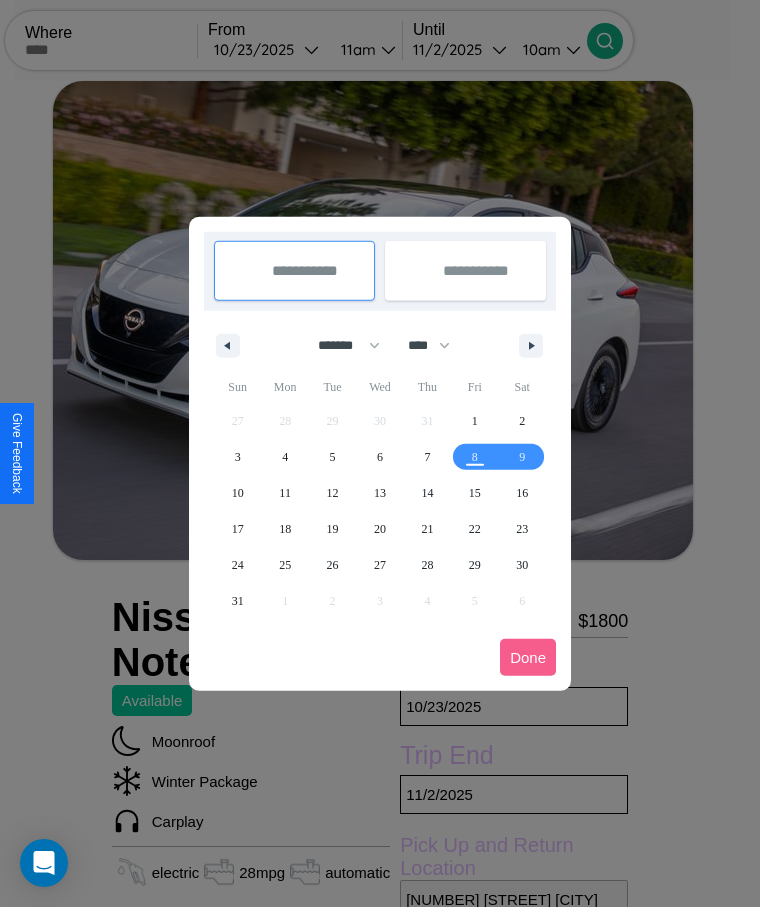 click at bounding box center [380, 453] 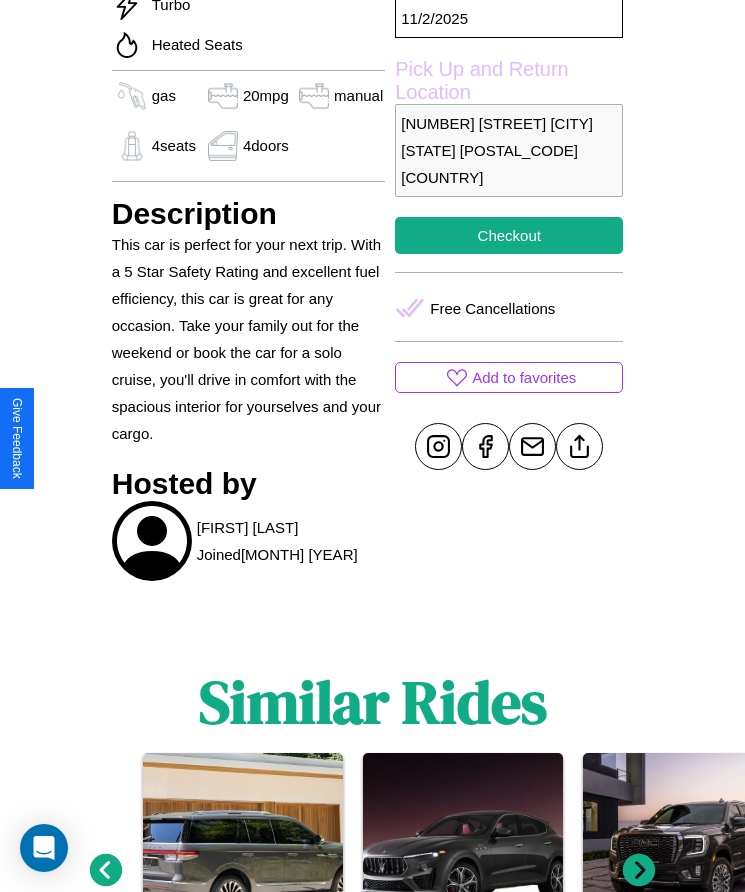 scroll, scrollTop: 796, scrollLeft: 0, axis: vertical 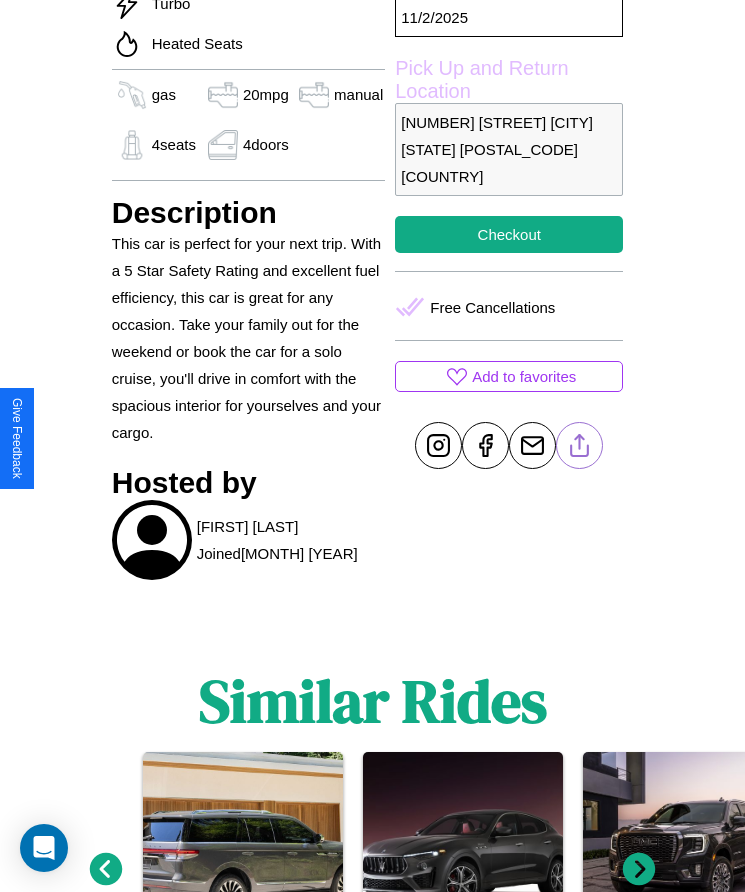 click 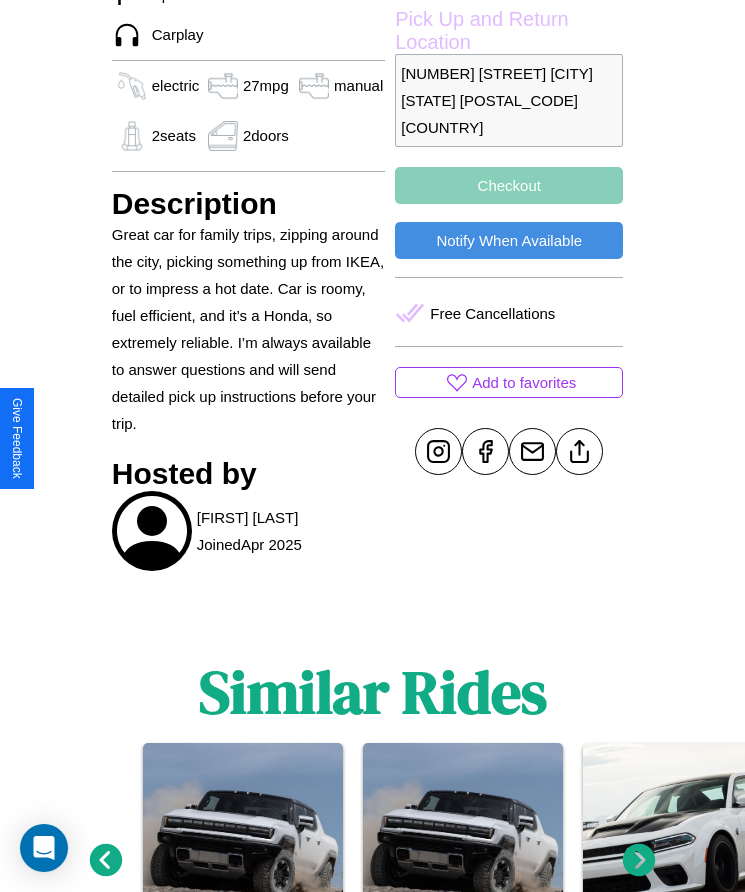 scroll, scrollTop: 819, scrollLeft: 0, axis: vertical 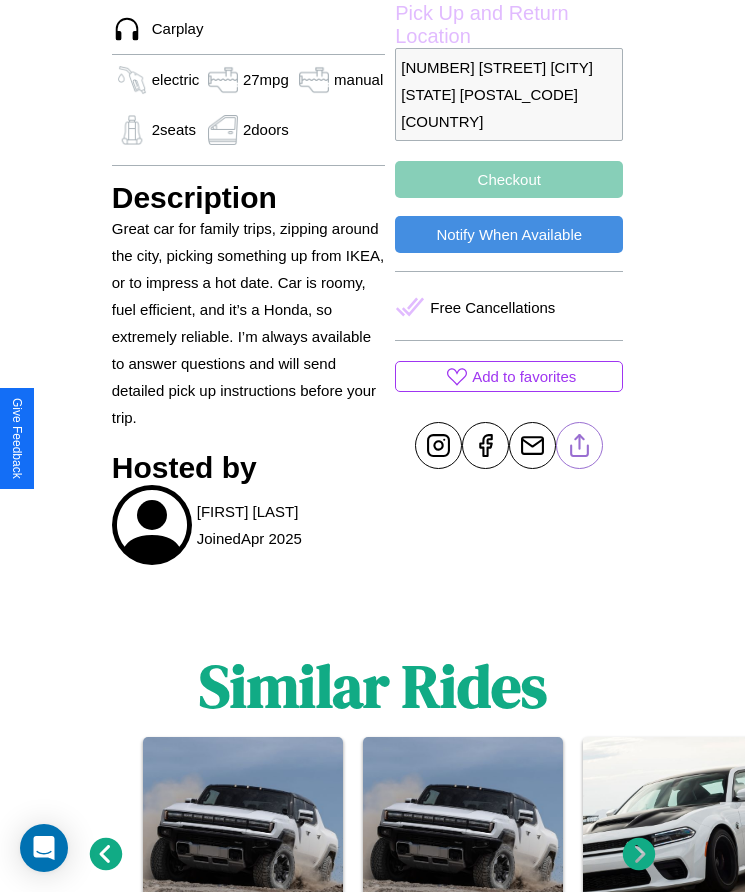 click 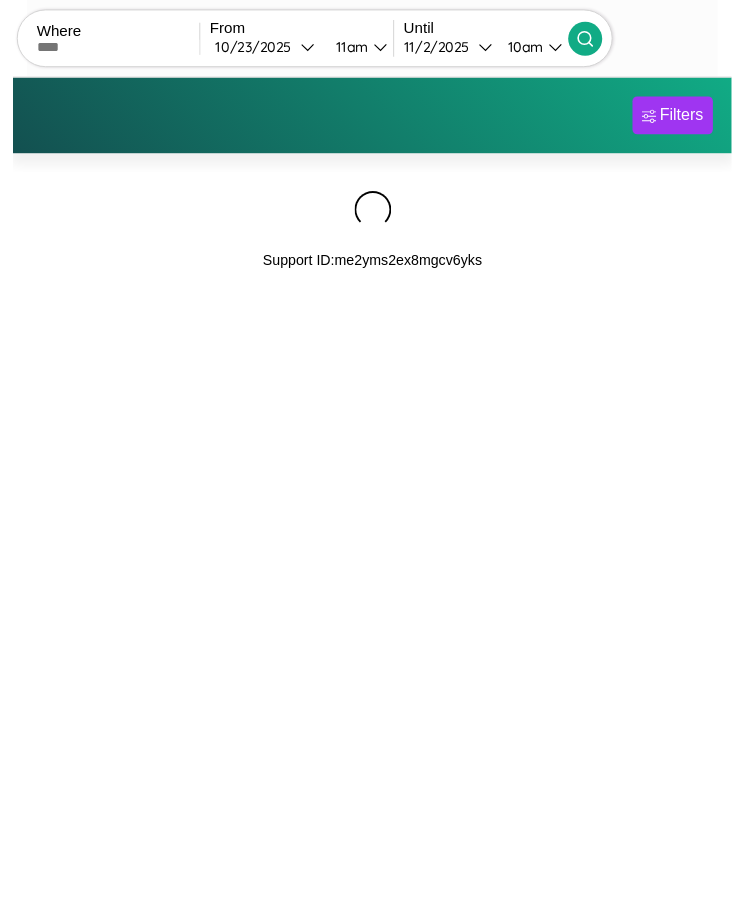 scroll, scrollTop: 0, scrollLeft: 0, axis: both 